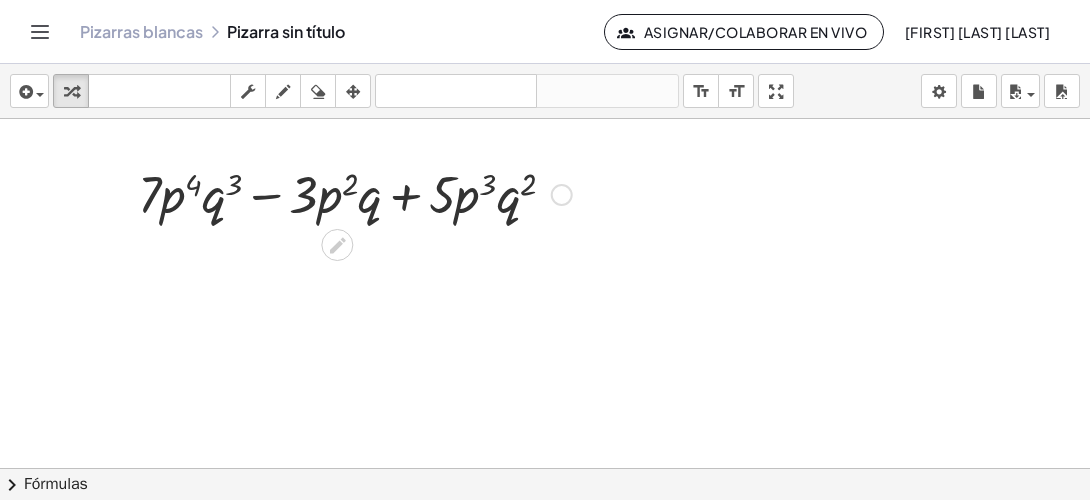 scroll, scrollTop: 0, scrollLeft: 0, axis: both 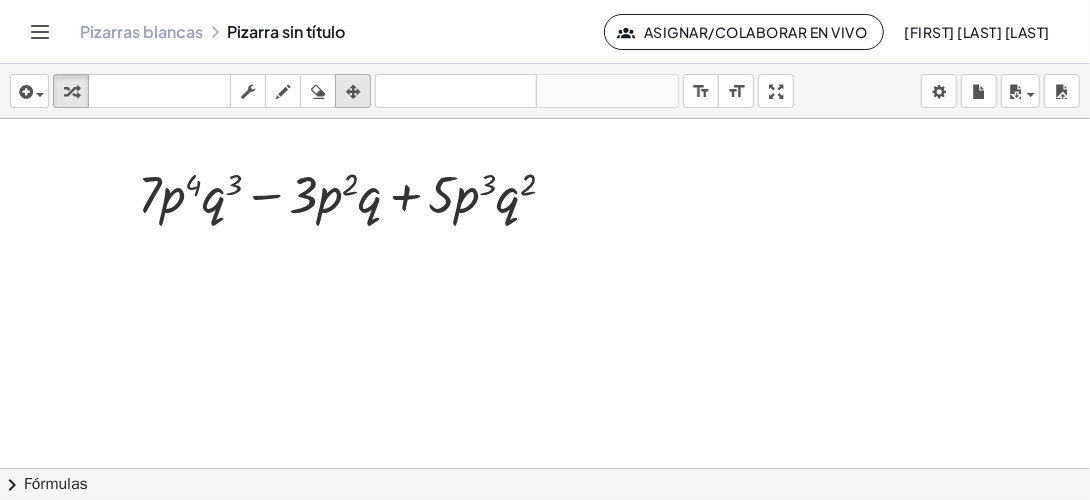 click at bounding box center [353, 92] 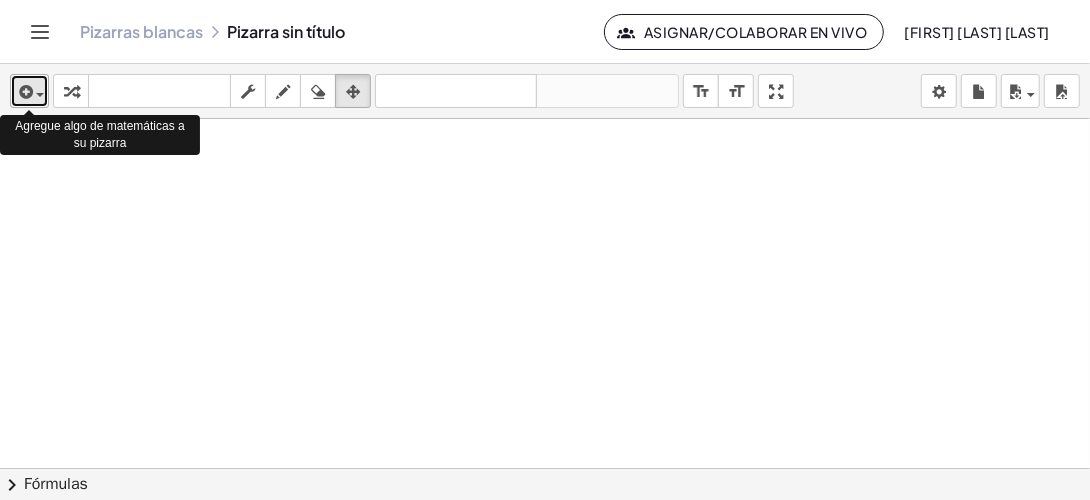 click at bounding box center [24, 92] 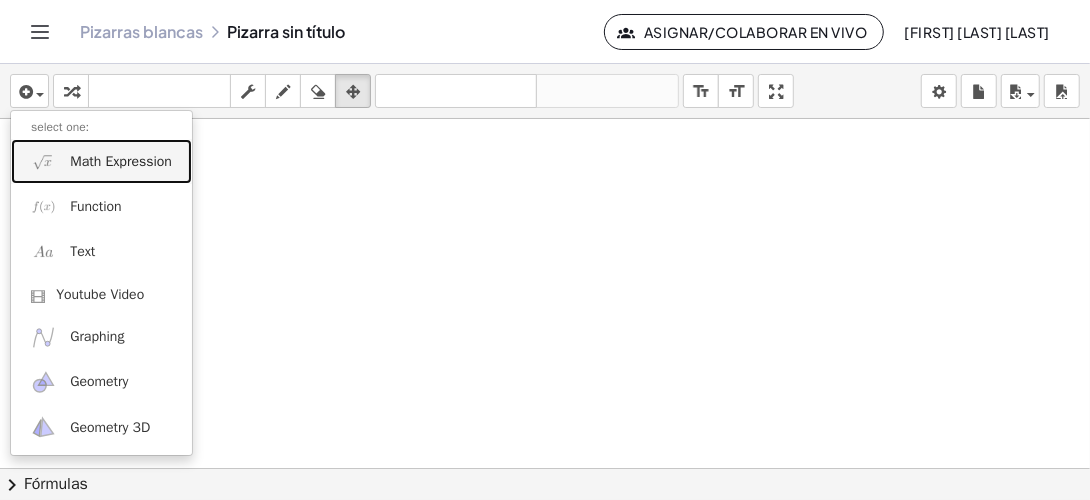 click on "Math Expression" at bounding box center [121, 162] 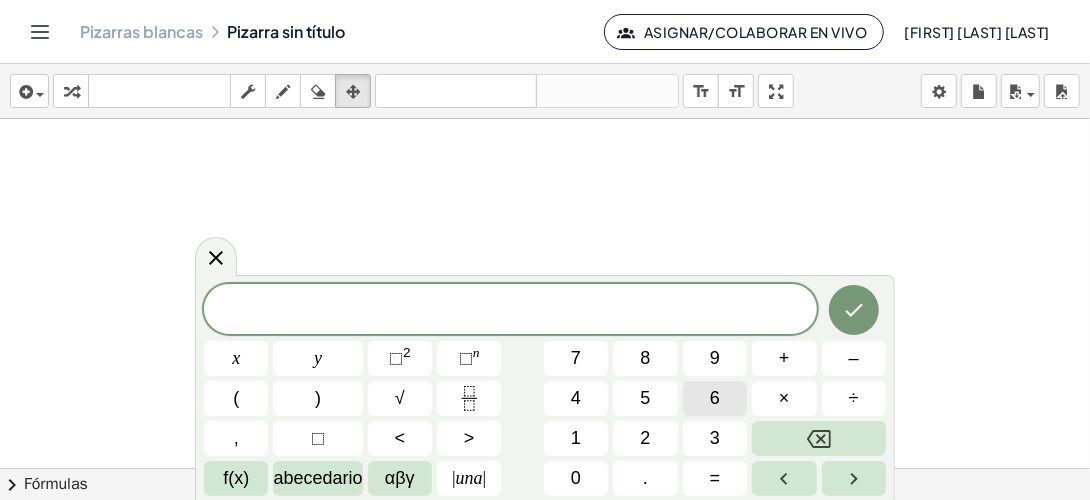 click on "6" at bounding box center [715, 398] 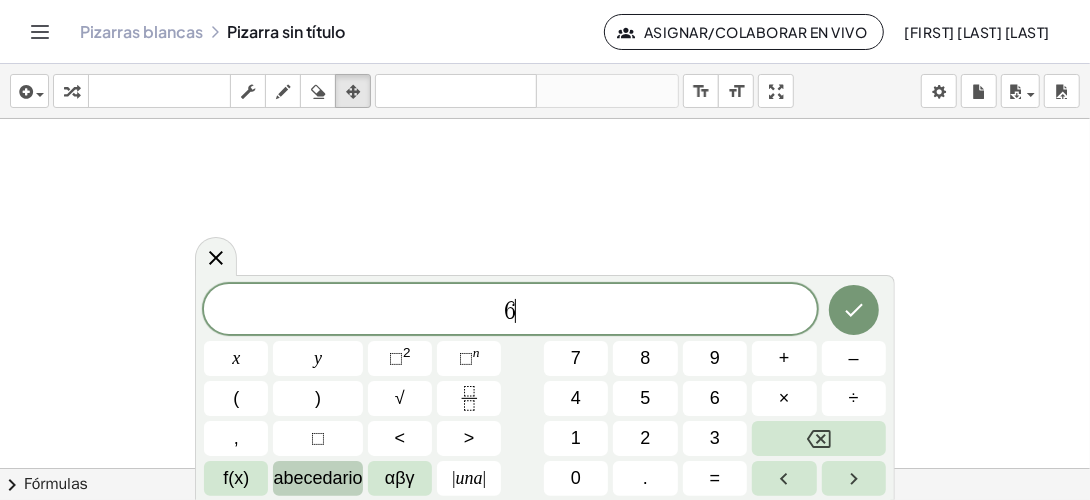 click on "abecedario" at bounding box center (317, 478) 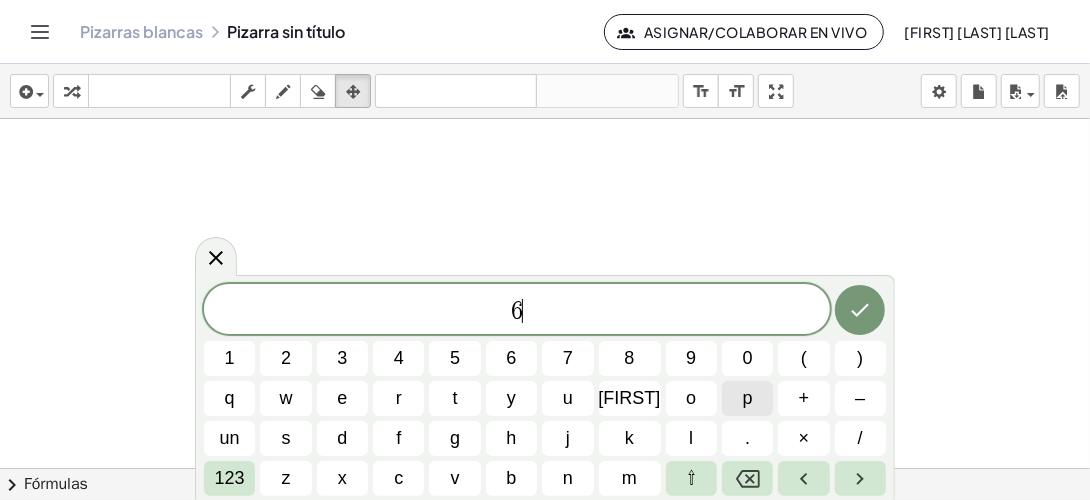 click on "p" at bounding box center [748, 398] 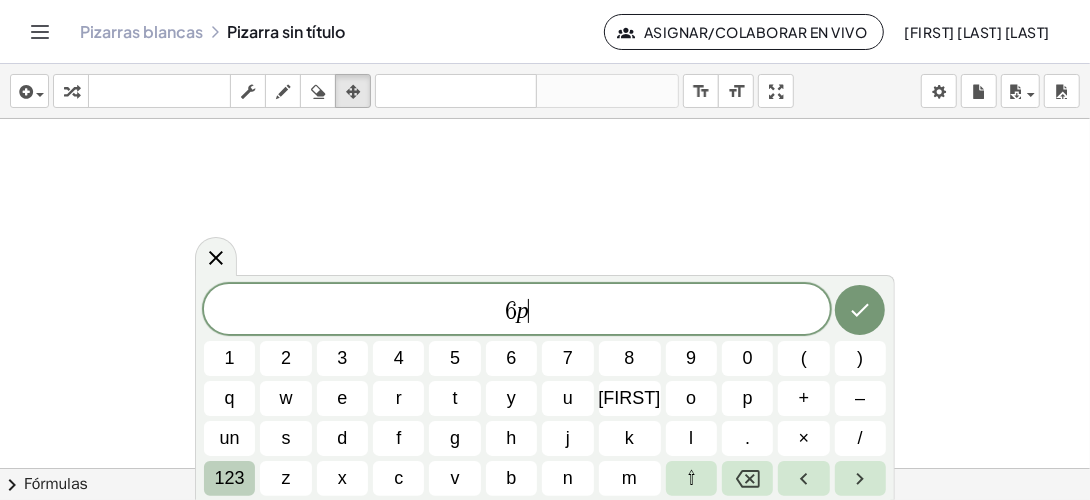 click on "123" at bounding box center [230, 478] 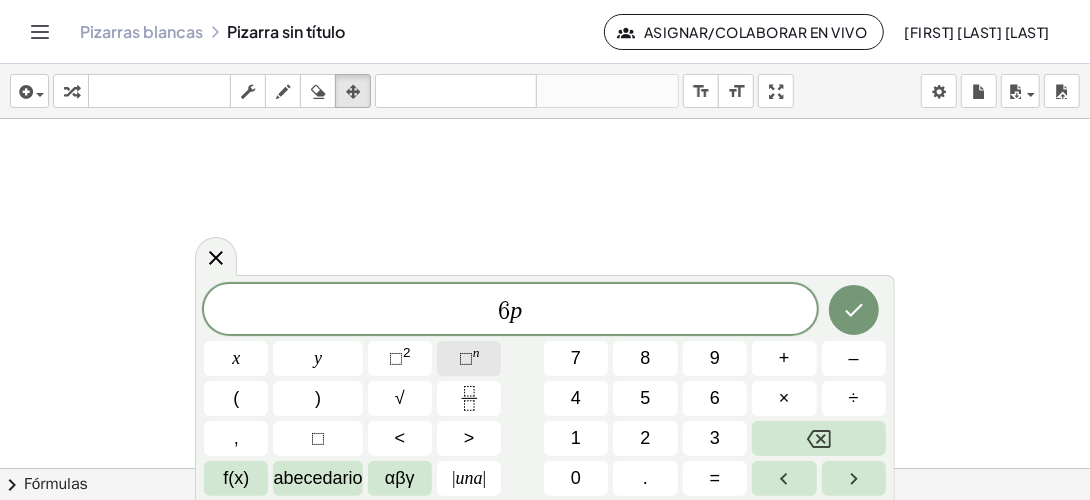 click on "n" at bounding box center [476, 352] 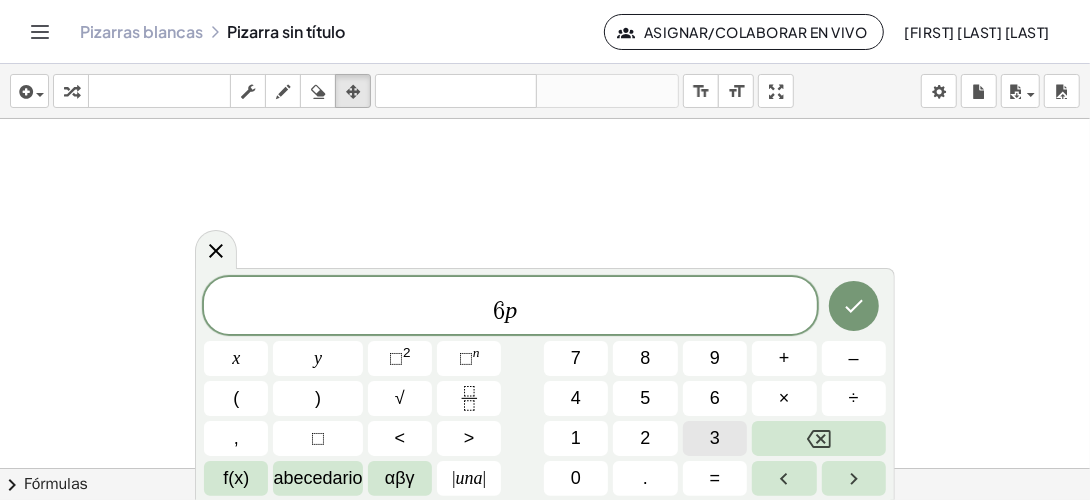 click on "3" at bounding box center [715, 438] 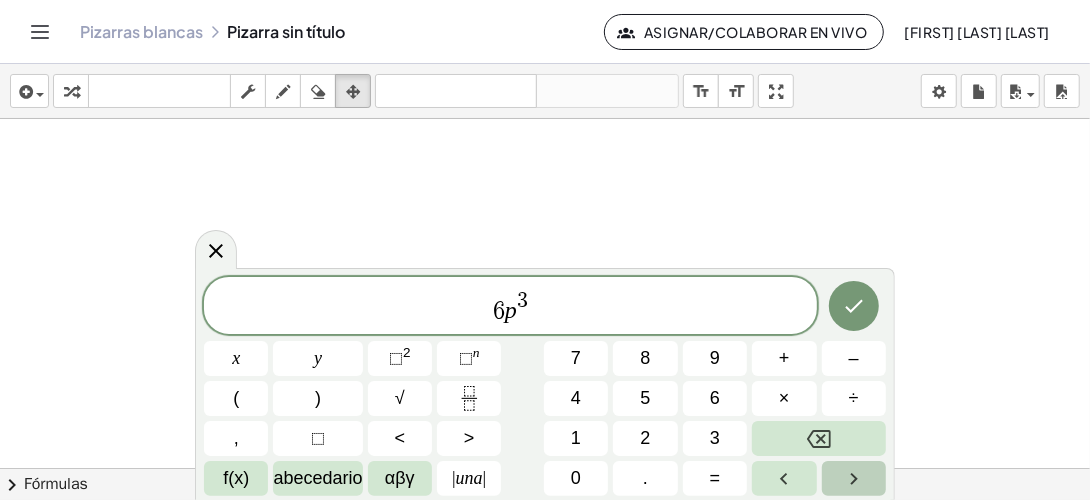 click 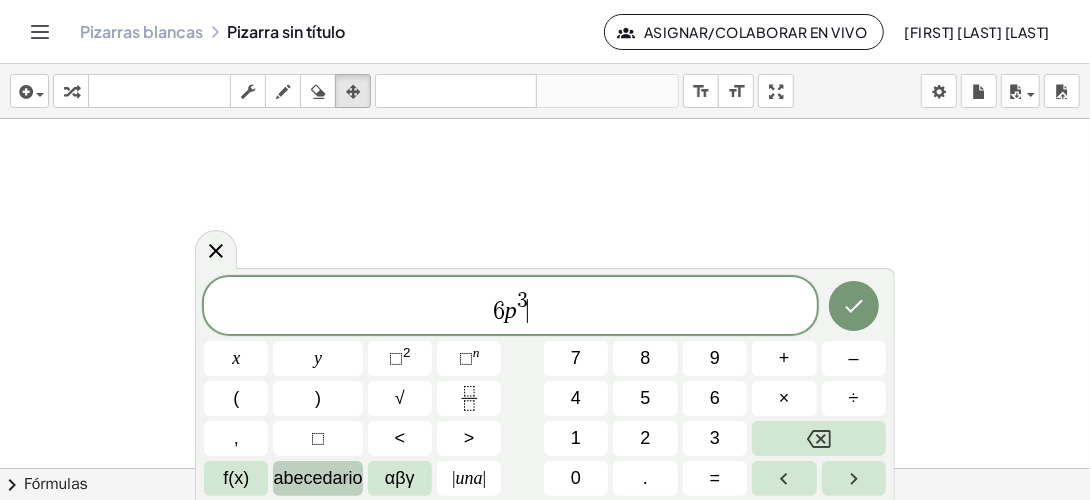 click on "abecedario" at bounding box center [317, 478] 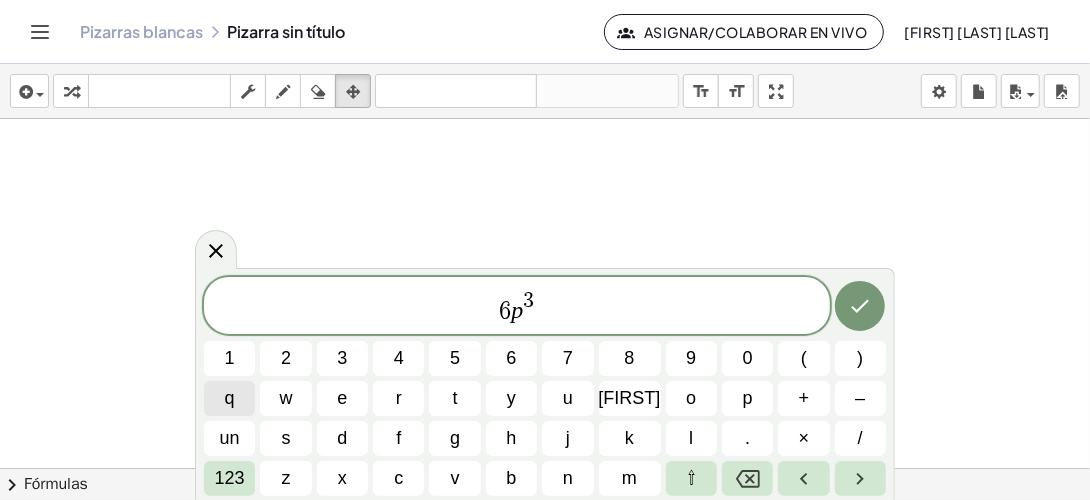 click on "q" at bounding box center [230, 398] 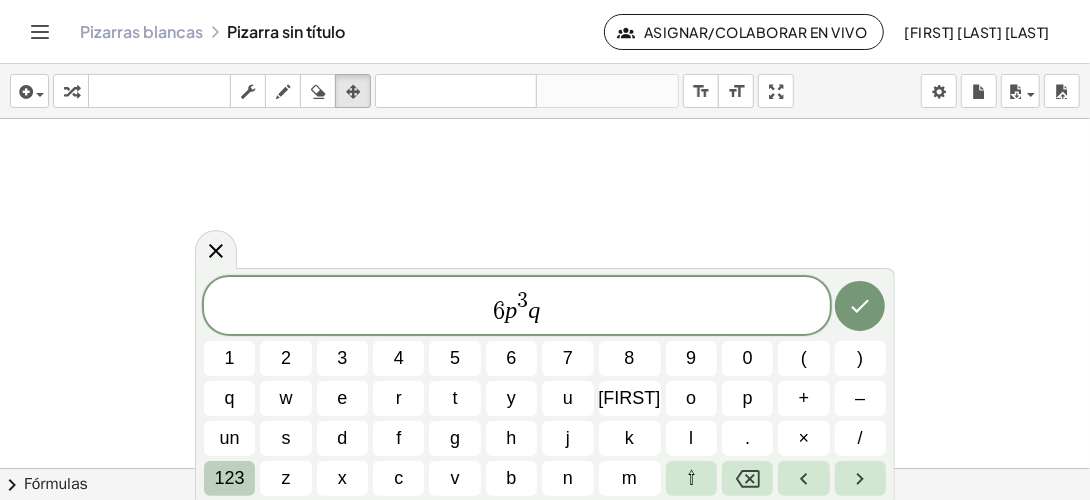 click on "123" at bounding box center (230, 478) 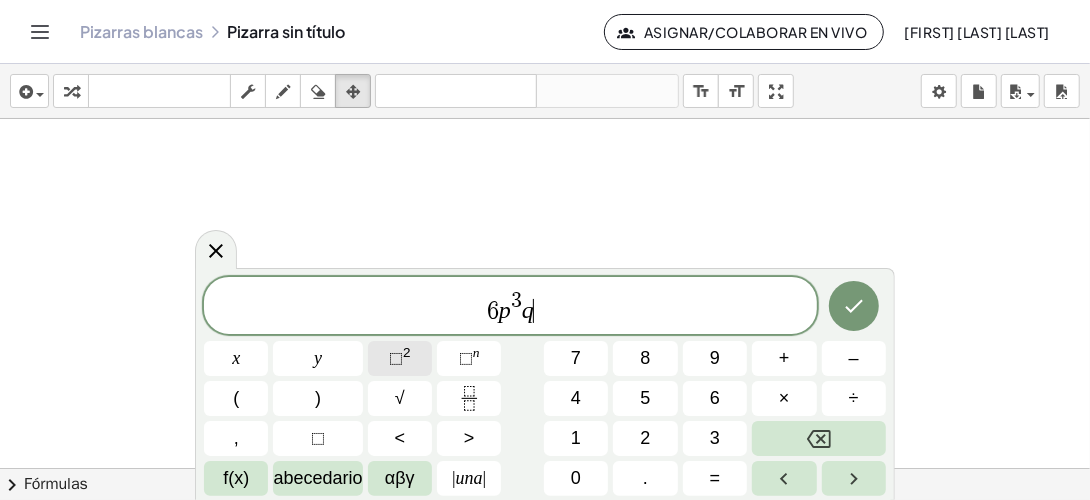 click on "⬚ 2" 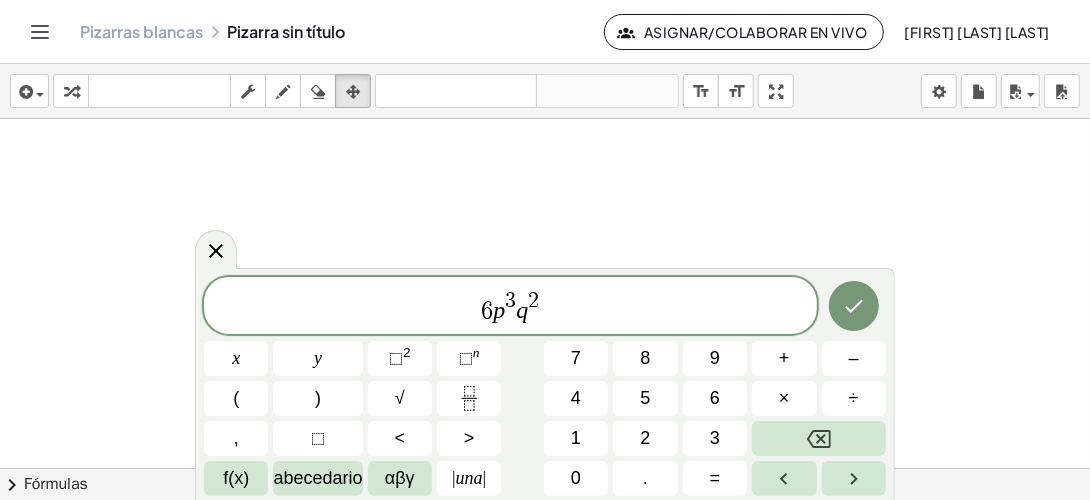 click on "6 p 3 q 2" at bounding box center [510, 307] 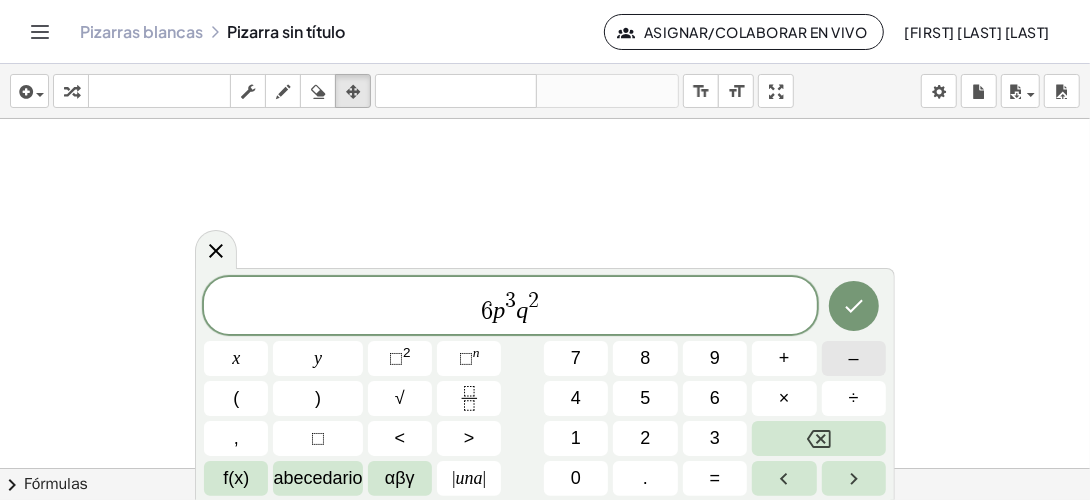 click on "–" at bounding box center [854, 358] 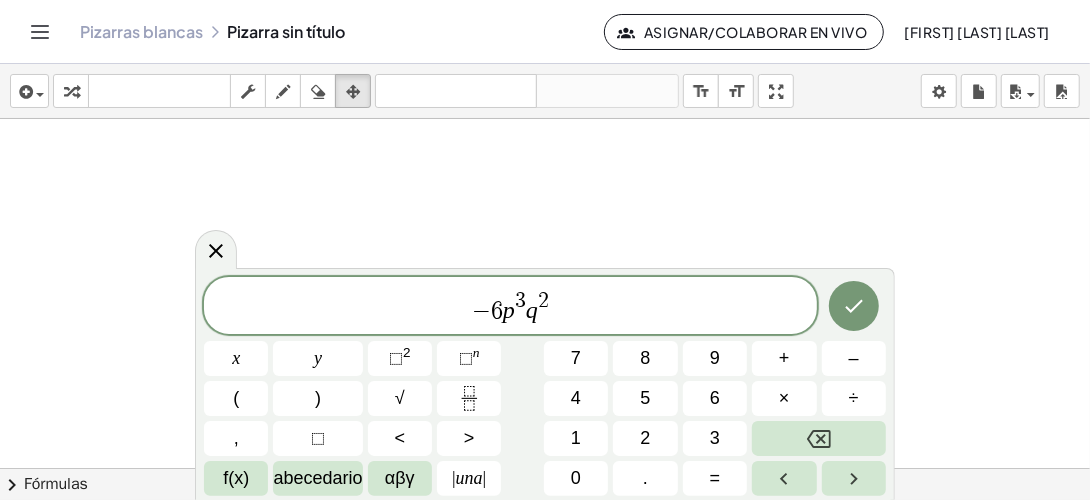 click on "− ​ 6 p 3 q 2" at bounding box center [510, 307] 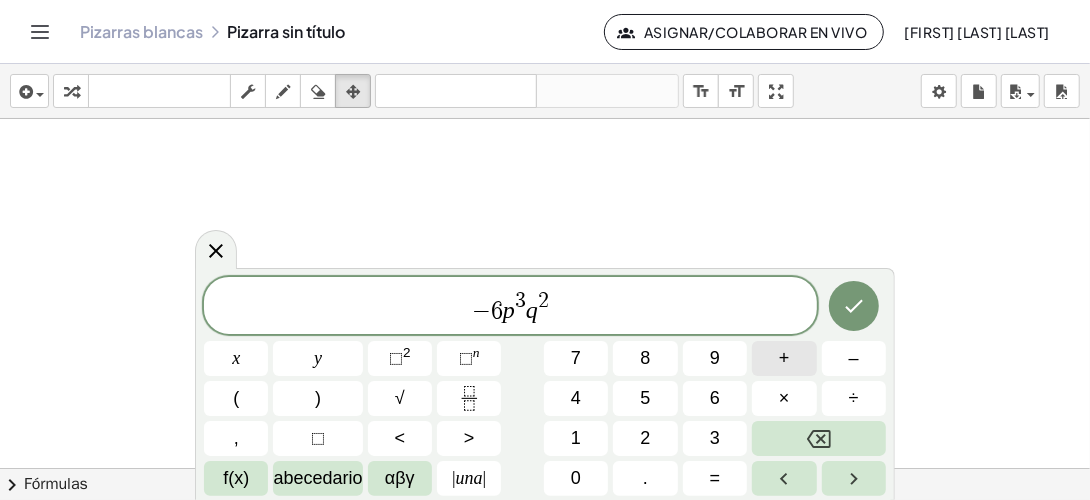 click on "+" at bounding box center [784, 358] 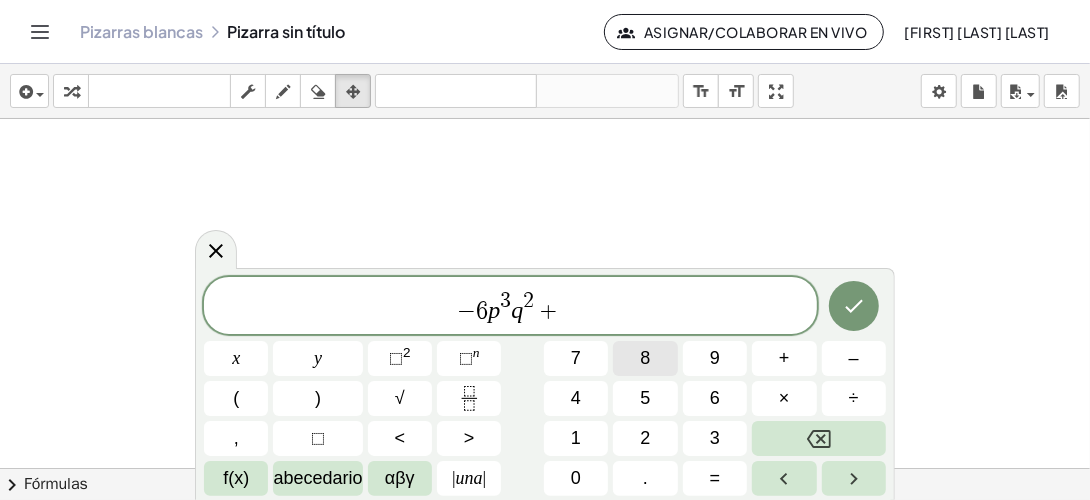 click on "8" at bounding box center (645, 358) 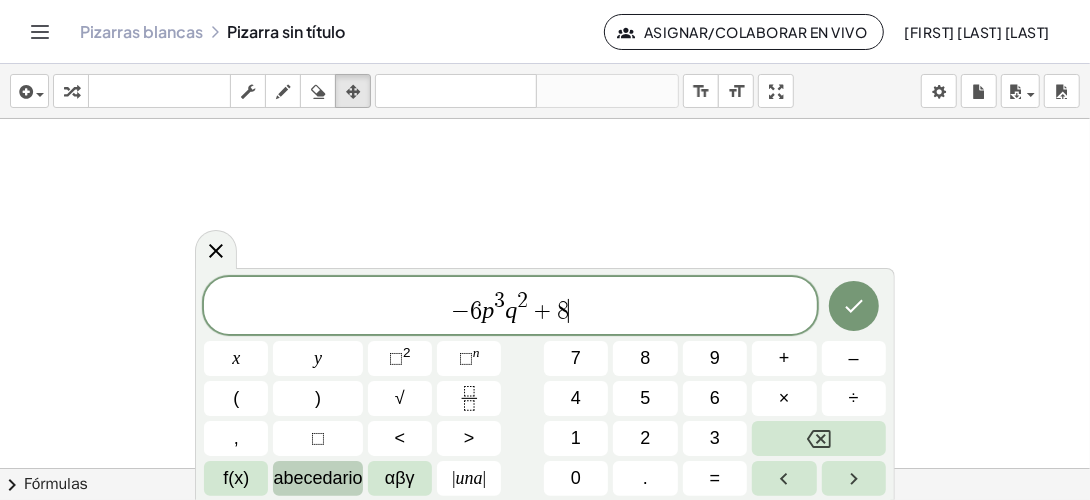 click on "abecedario" at bounding box center (317, 478) 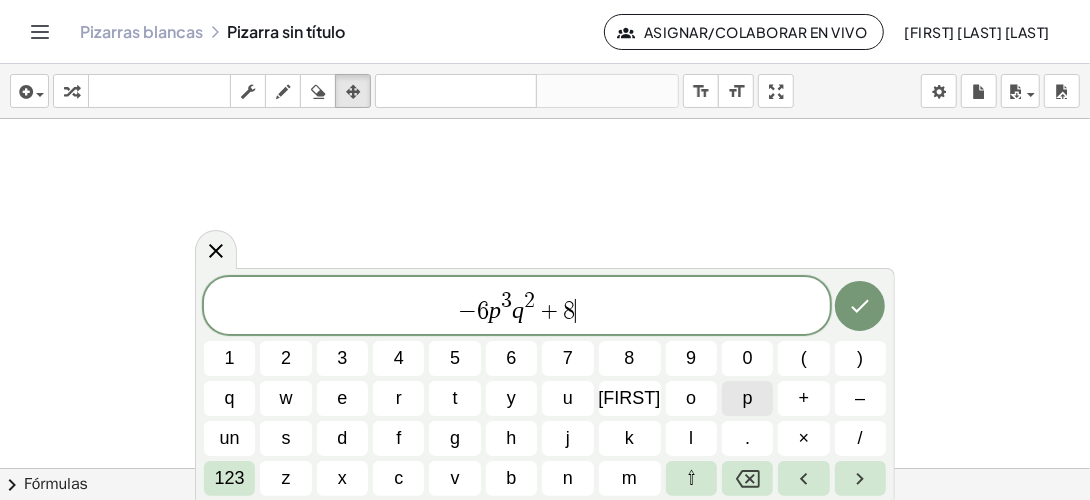 click on "p" at bounding box center [748, 398] 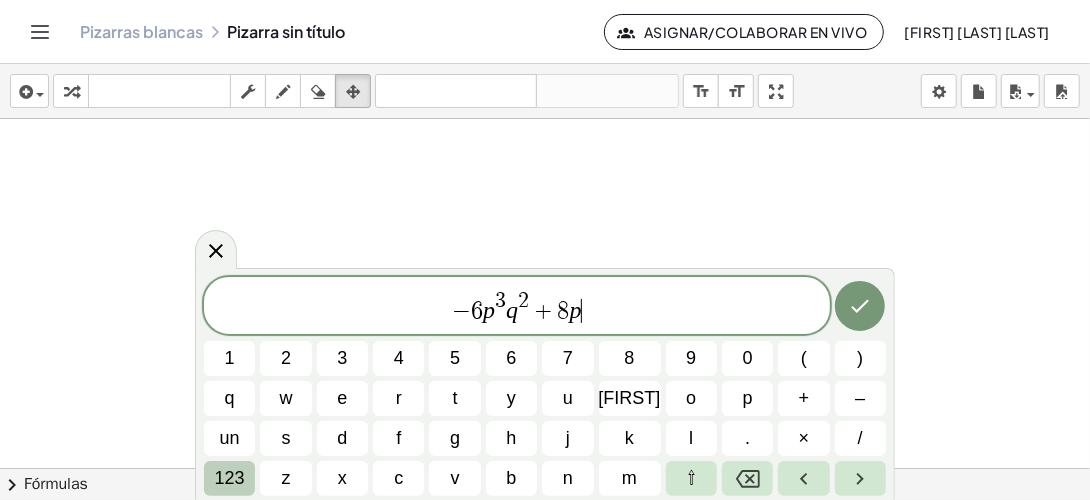 click on "123" at bounding box center [230, 478] 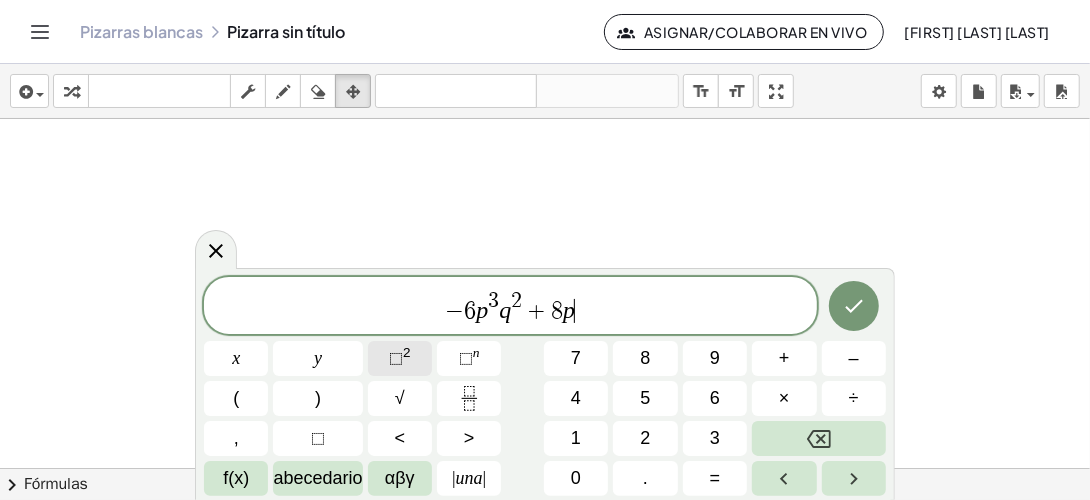 click on "2" at bounding box center [407, 352] 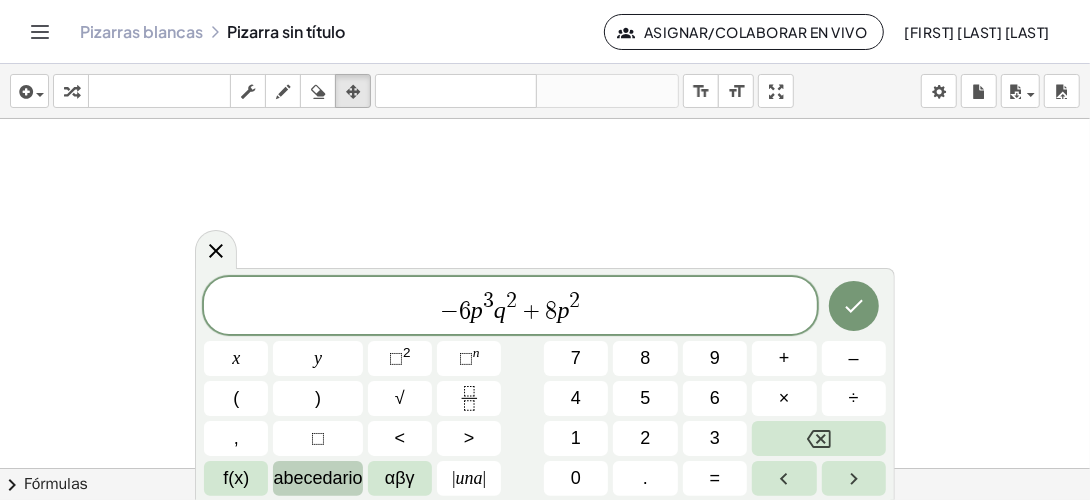 click on "abecedario" at bounding box center [317, 478] 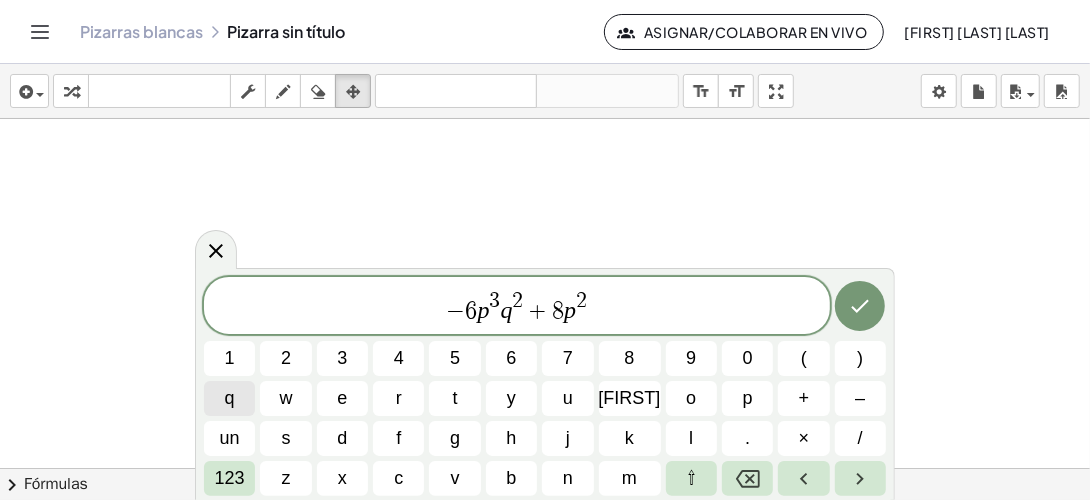 click on "q" at bounding box center [229, 398] 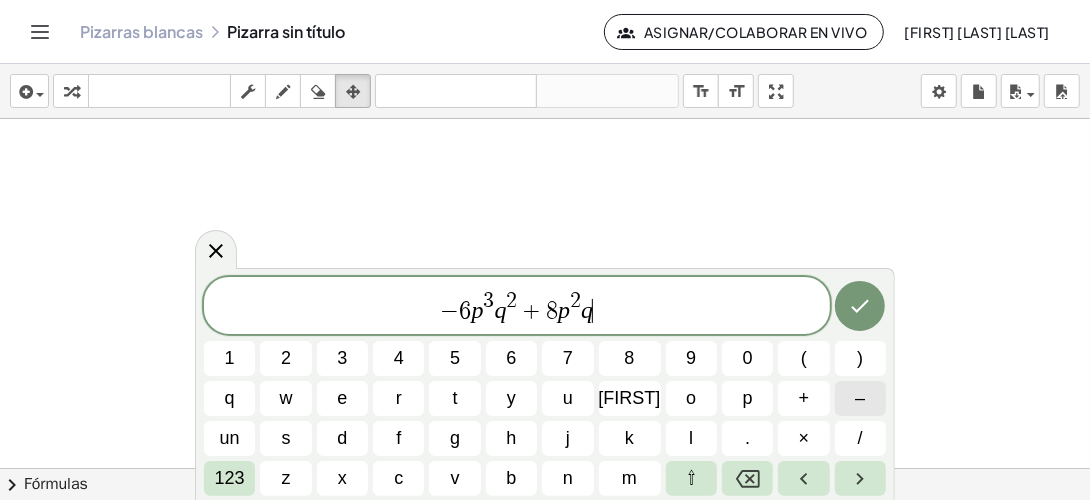 click on "–" at bounding box center [860, 398] 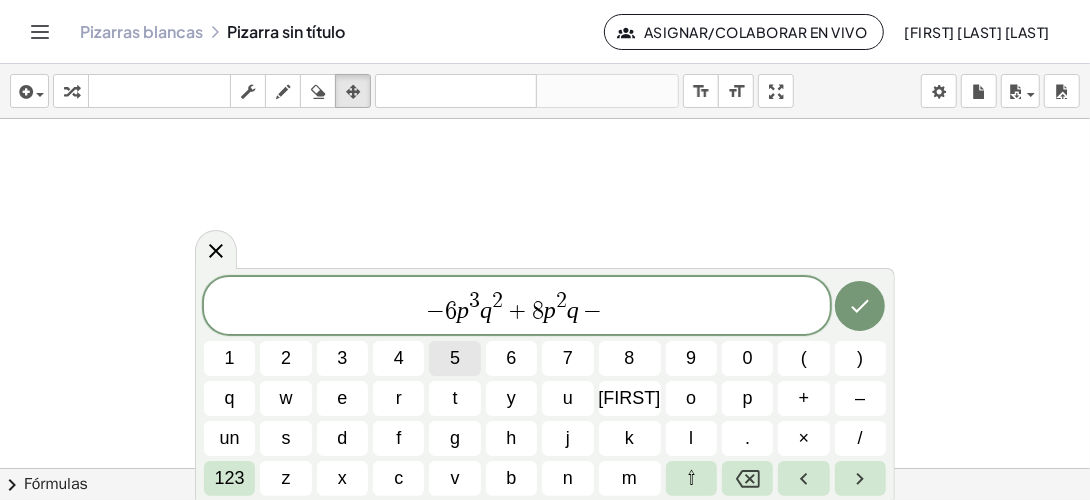 click on "5" at bounding box center (454, 358) 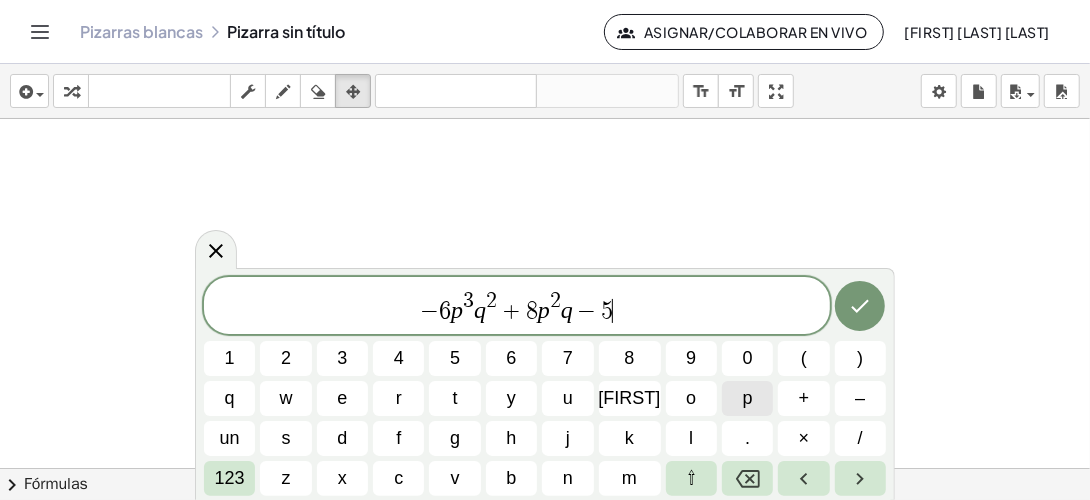 click on "p" at bounding box center (748, 398) 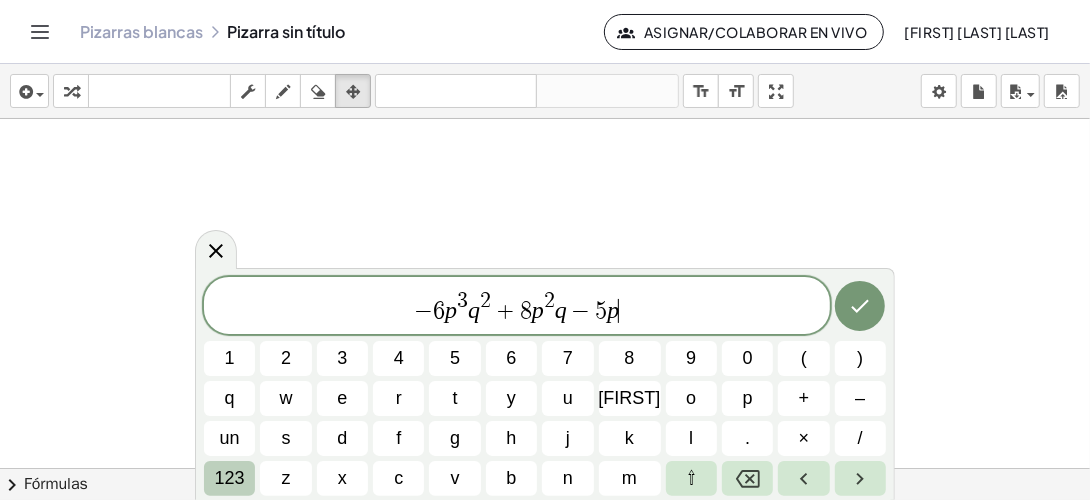 click on "123" at bounding box center [230, 478] 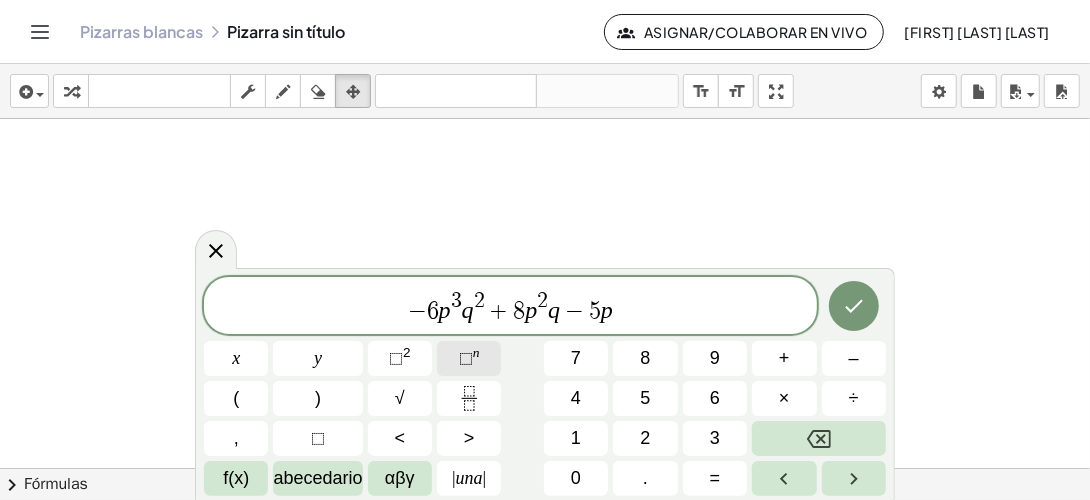 click on "⬚" at bounding box center (466, 358) 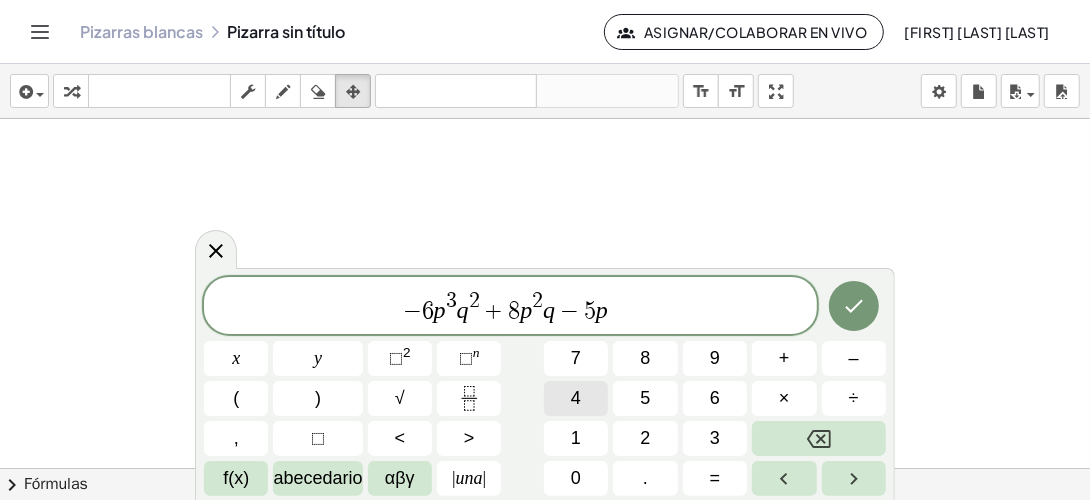 click on "4" at bounding box center (576, 398) 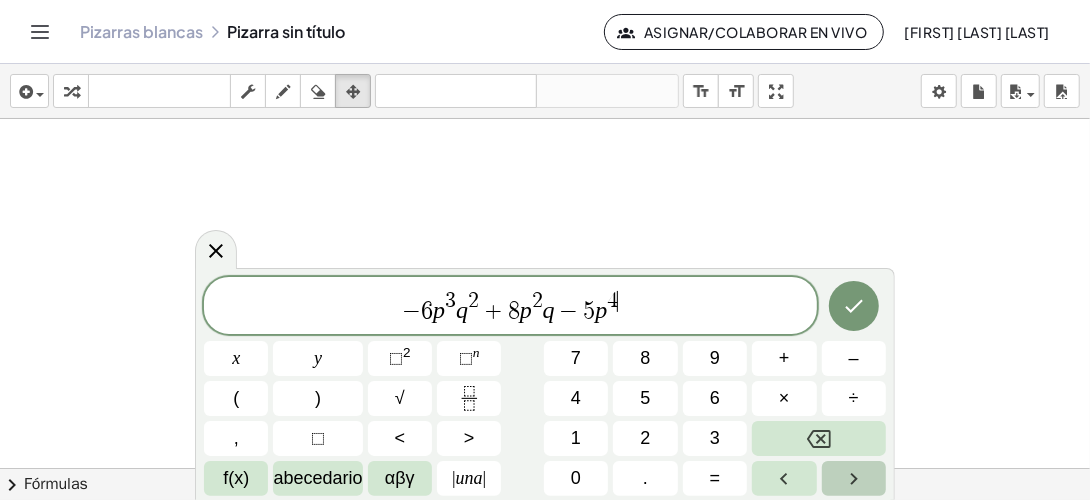 click 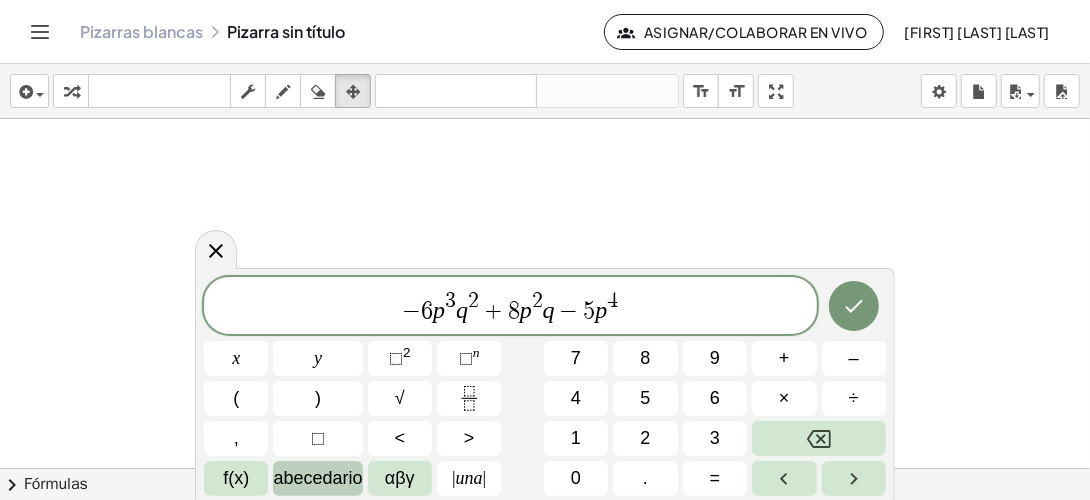 click on "abecedario" at bounding box center [317, 478] 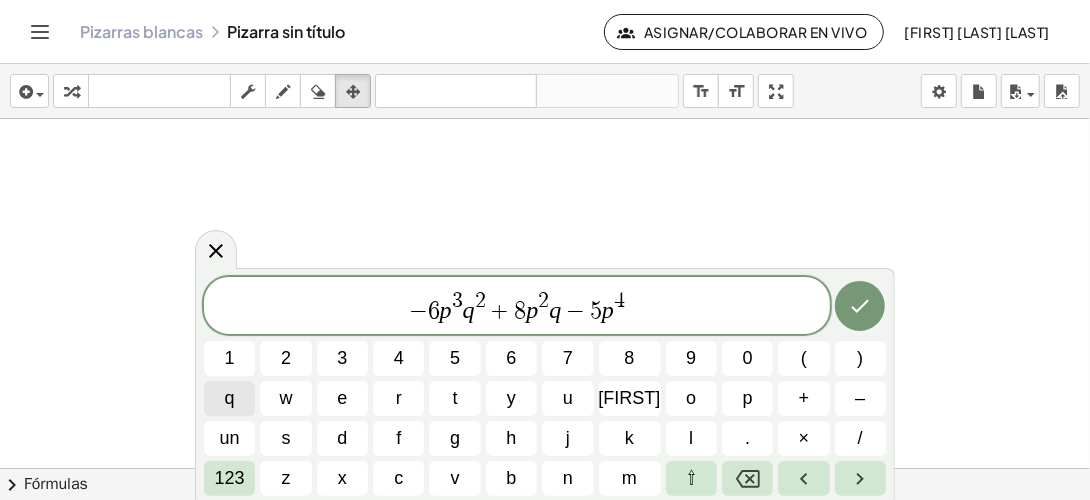 click on "q" at bounding box center [230, 398] 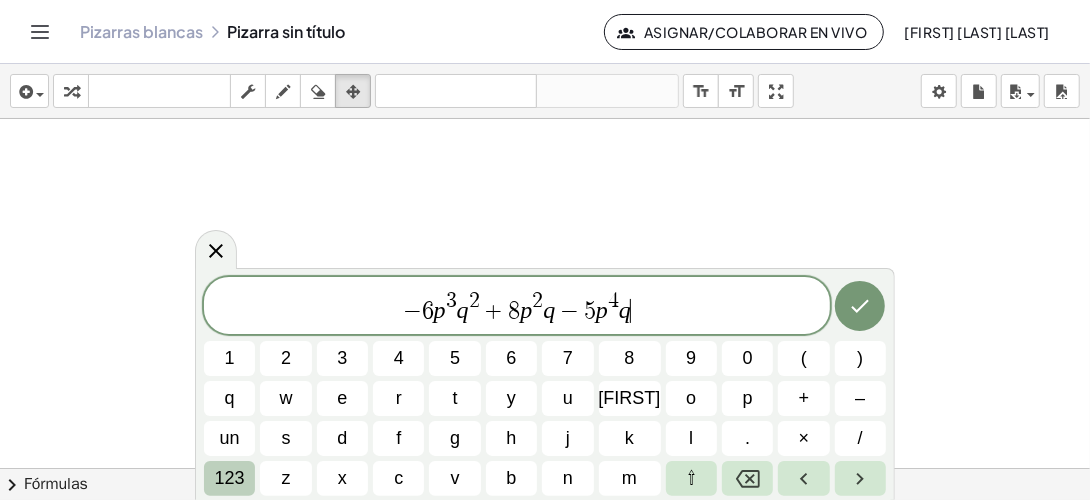 click on "123" at bounding box center (230, 478) 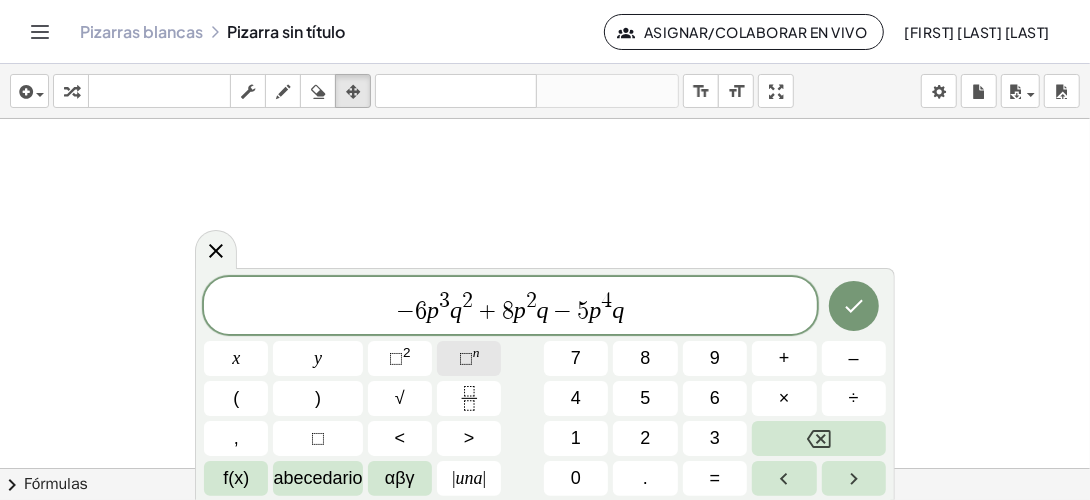 click on "⬚" at bounding box center [466, 358] 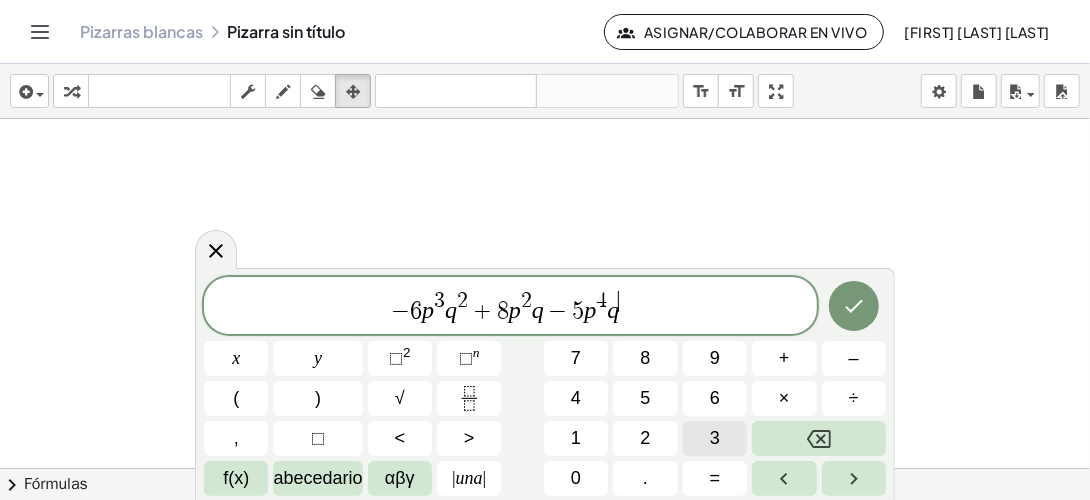 click on "3" at bounding box center [715, 438] 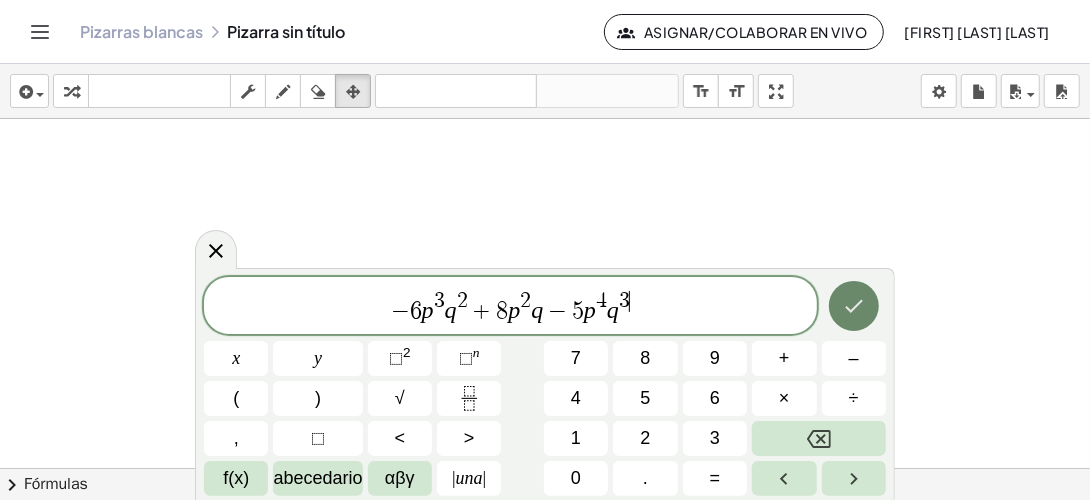 click 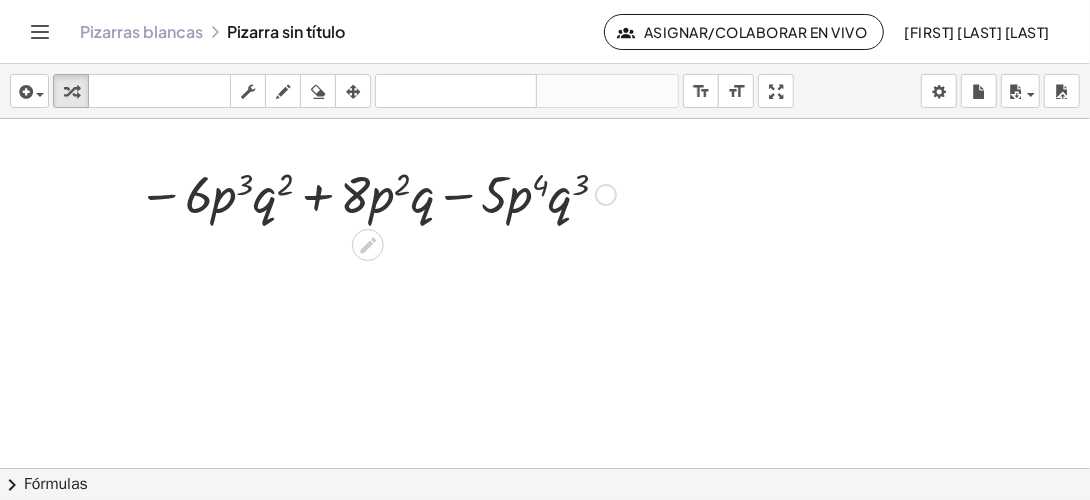 click at bounding box center [377, 193] 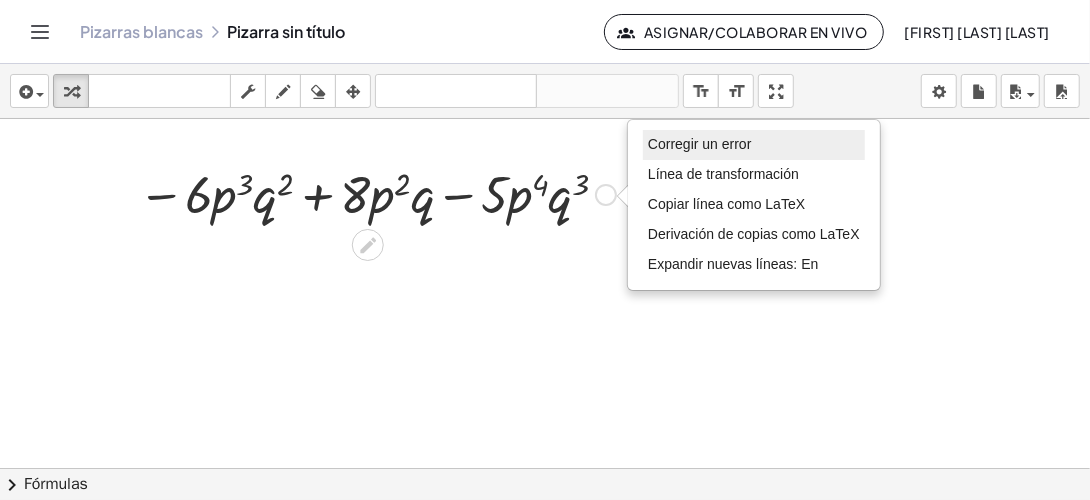 click on "Corregir un error" at bounding box center [699, 144] 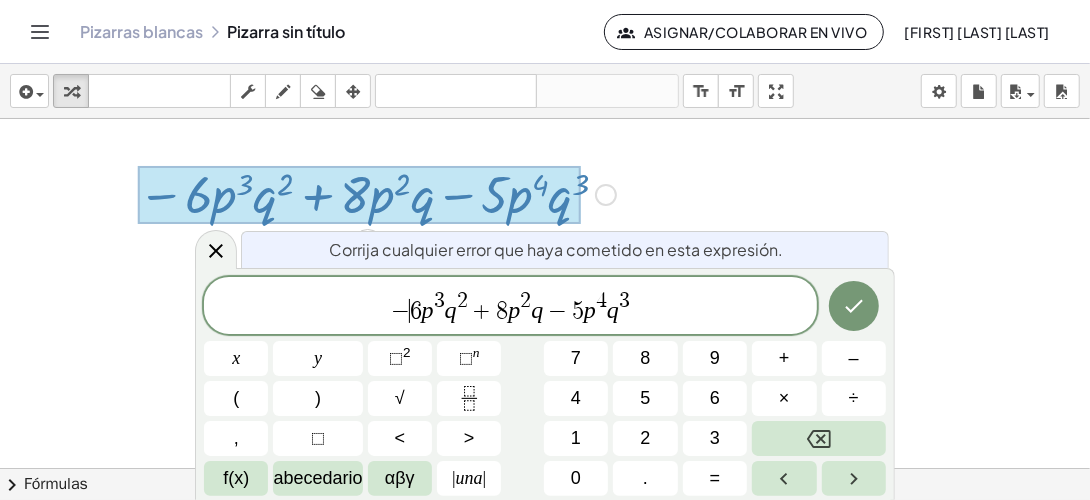 click on "6" at bounding box center [416, 311] 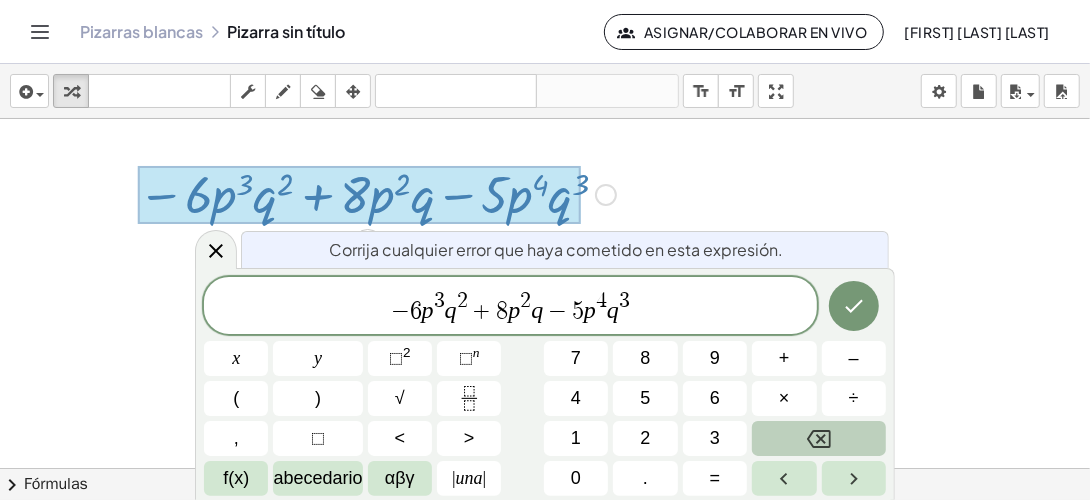 click at bounding box center (819, 438) 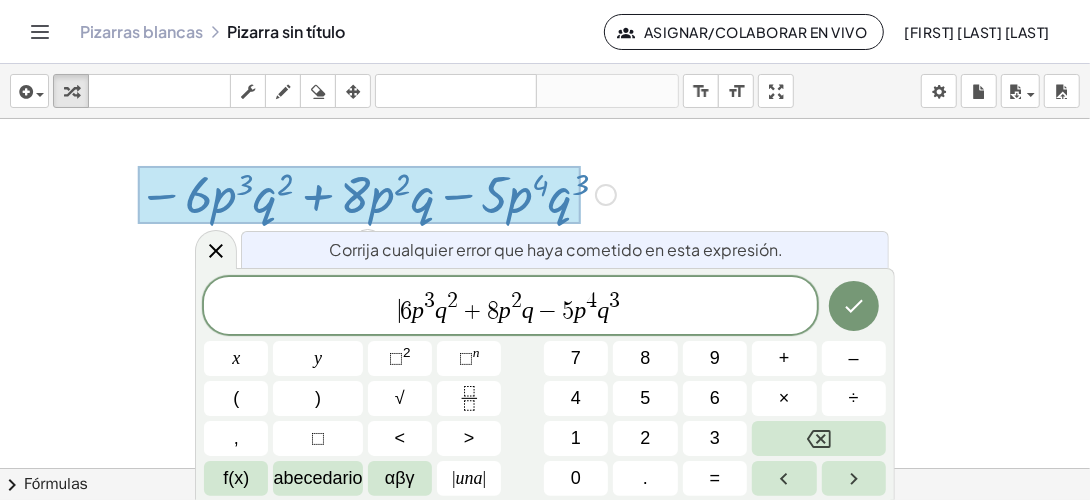 click on "+" at bounding box center (472, 311) 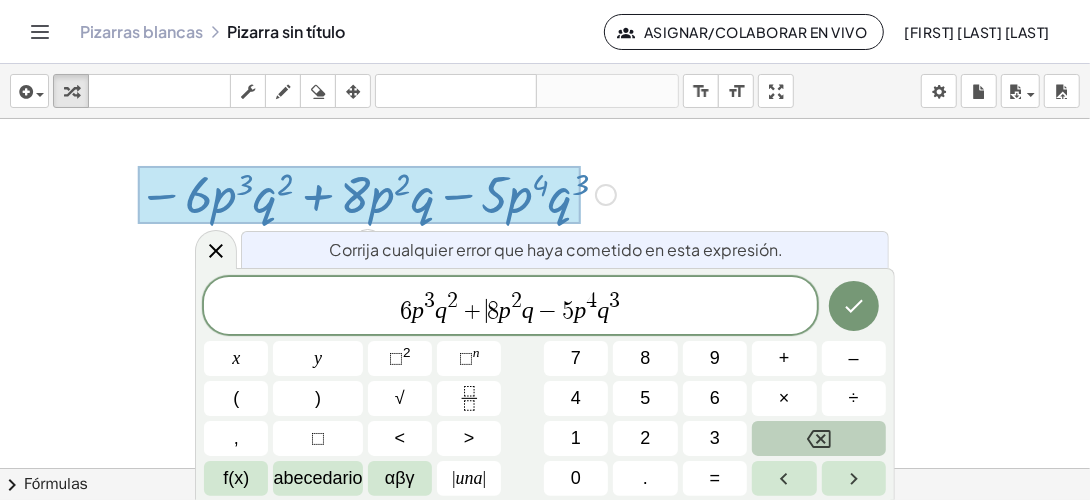 click at bounding box center [819, 438] 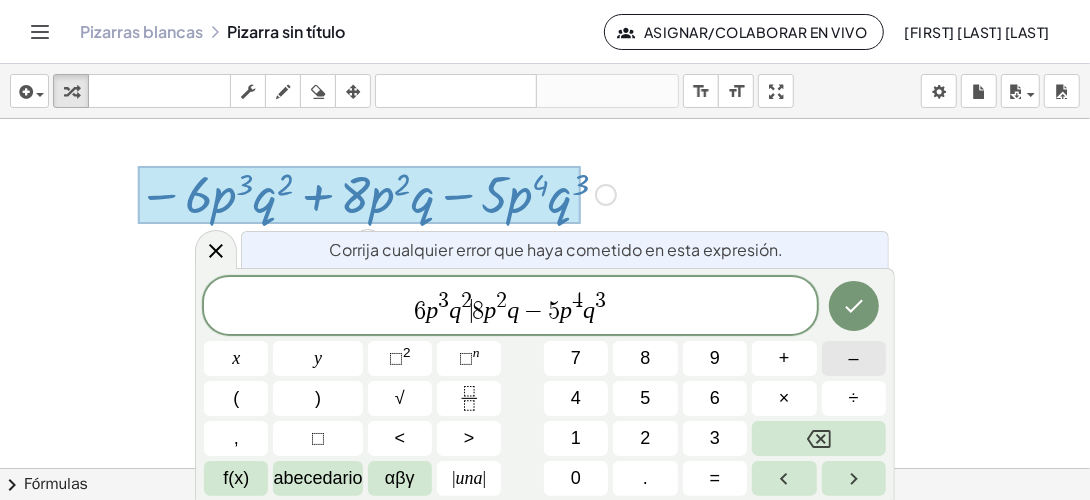 click on "–" at bounding box center [854, 358] 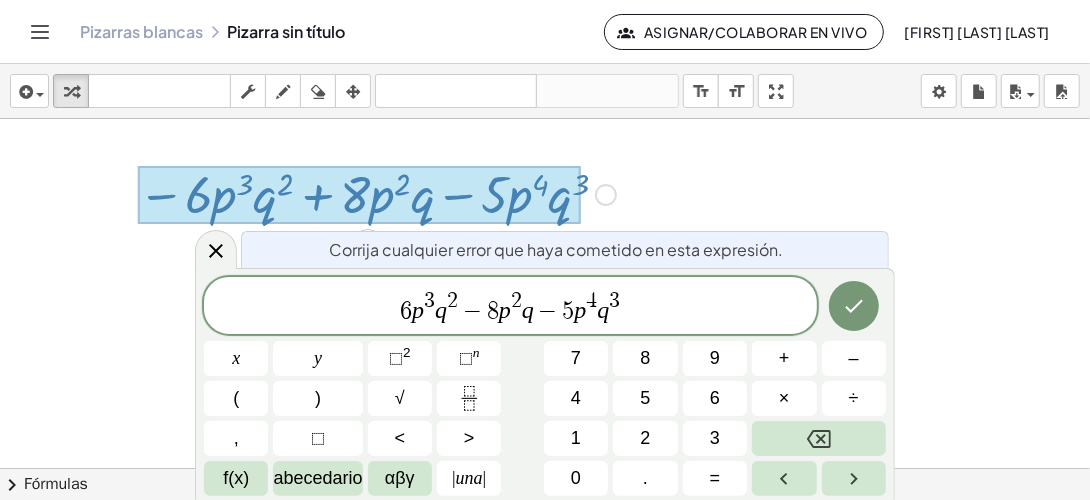 click on "−" at bounding box center (548, 311) 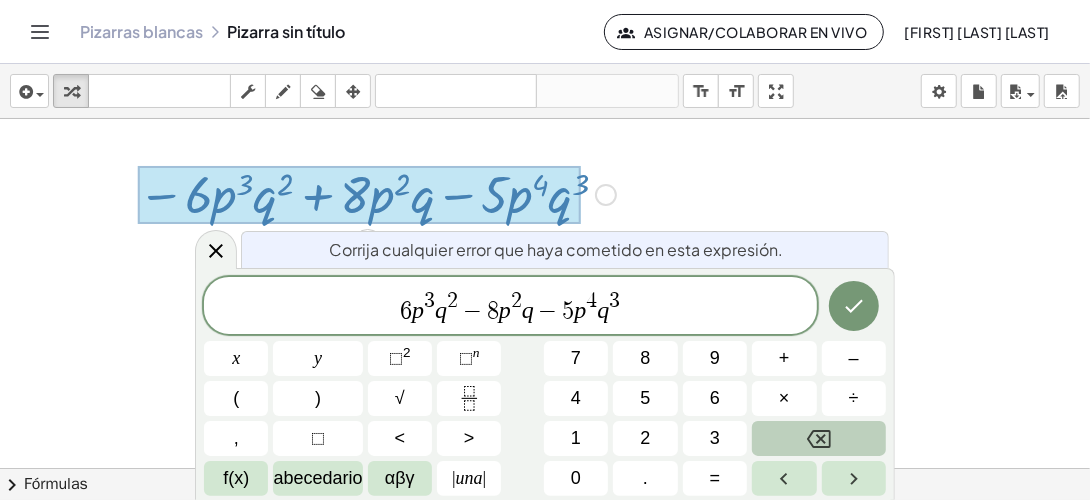 click at bounding box center [819, 438] 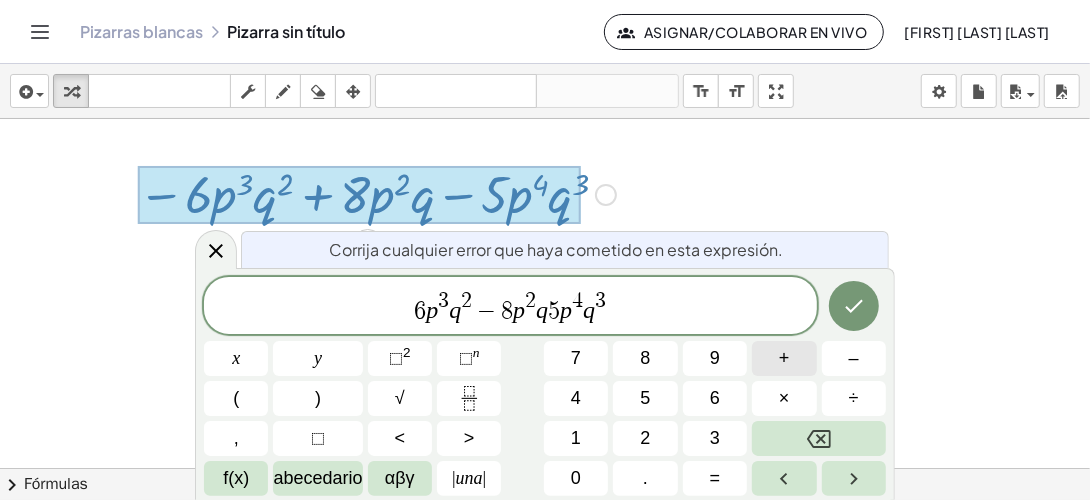 click on "+" at bounding box center [784, 358] 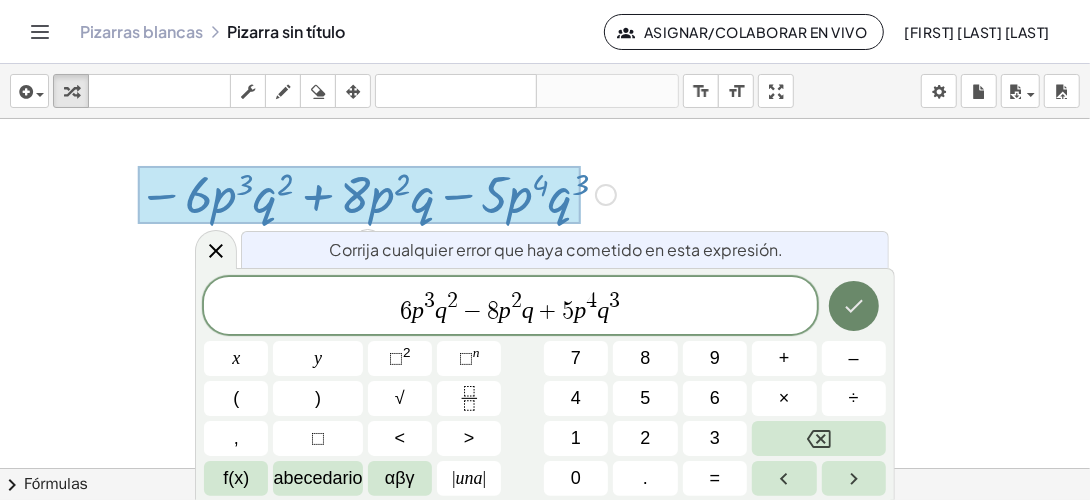 click 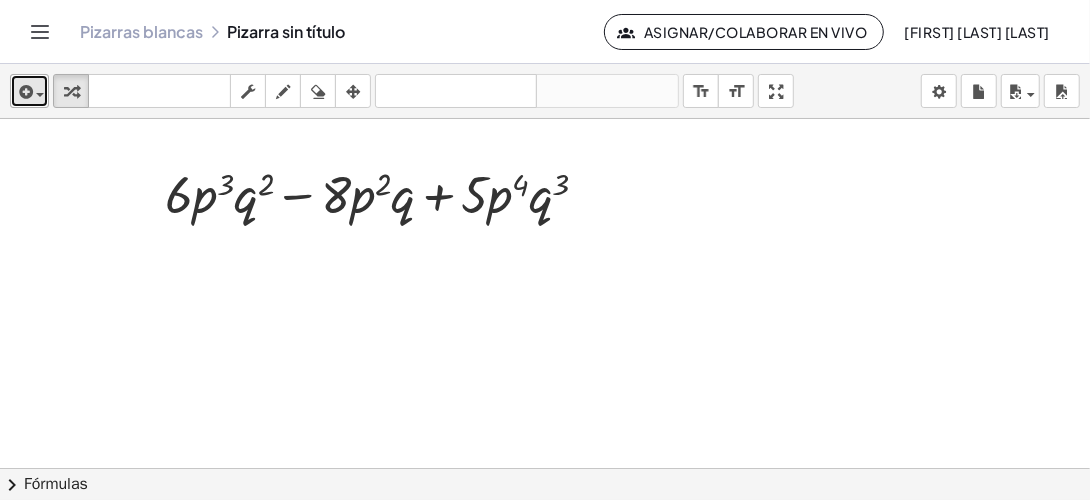 click at bounding box center (24, 92) 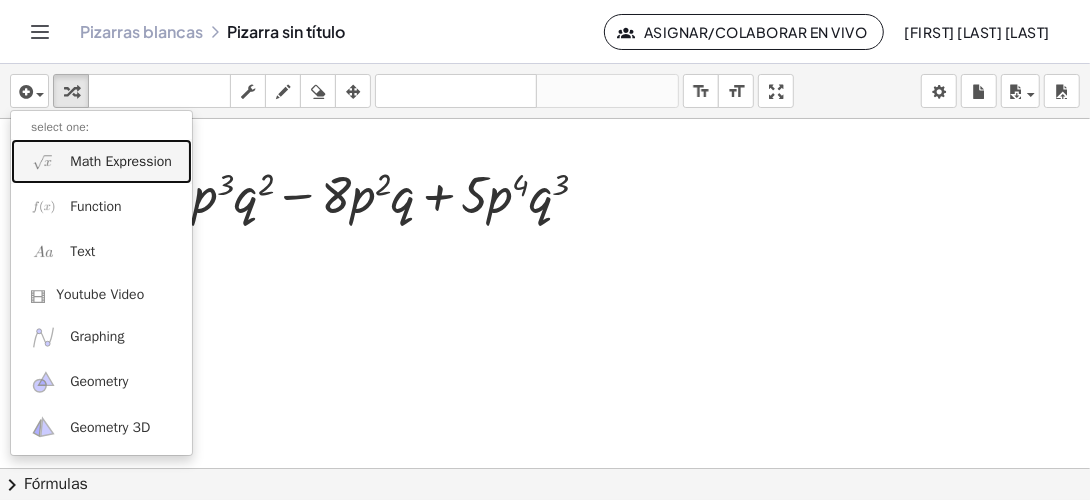 click on "Math Expression" at bounding box center [121, 162] 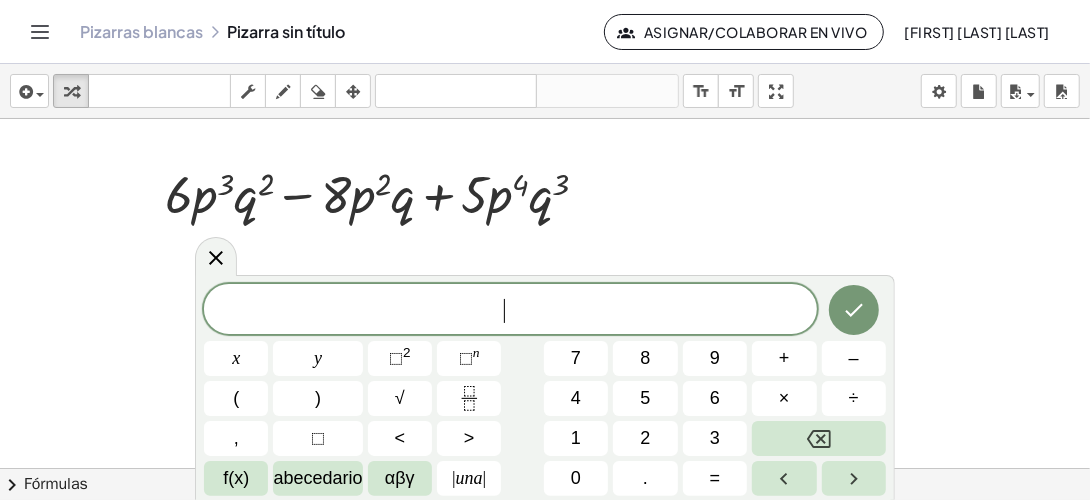 click at bounding box center [545, 468] 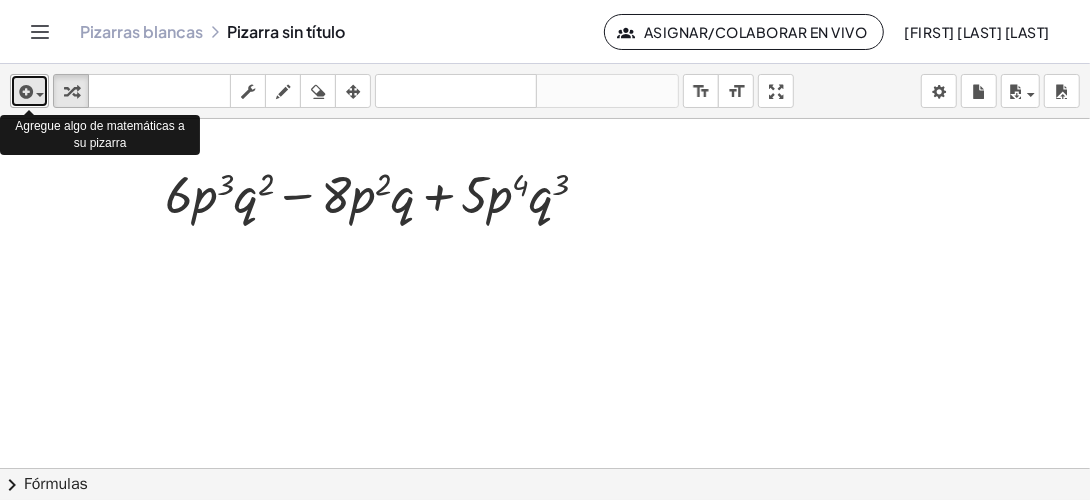 click at bounding box center [24, 92] 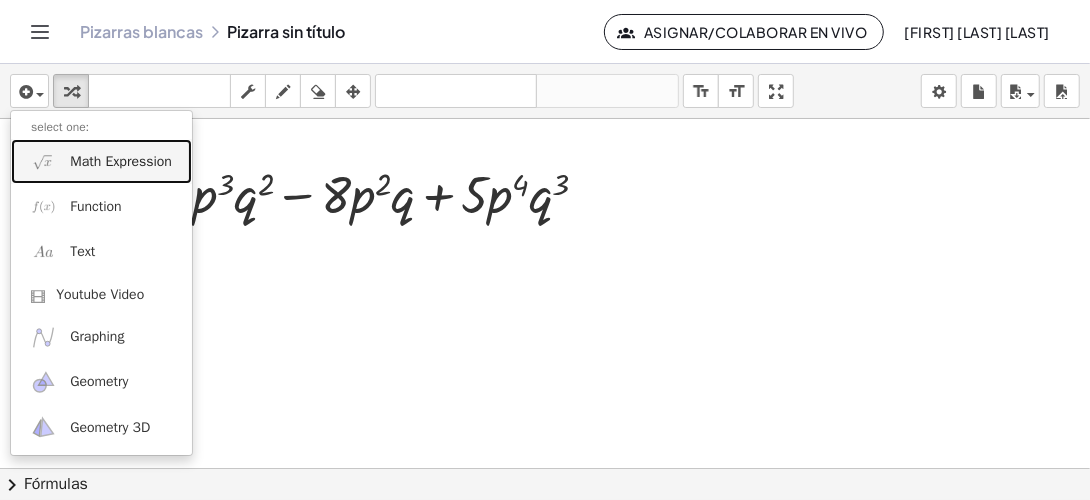 click on "Math Expression" at bounding box center [121, 162] 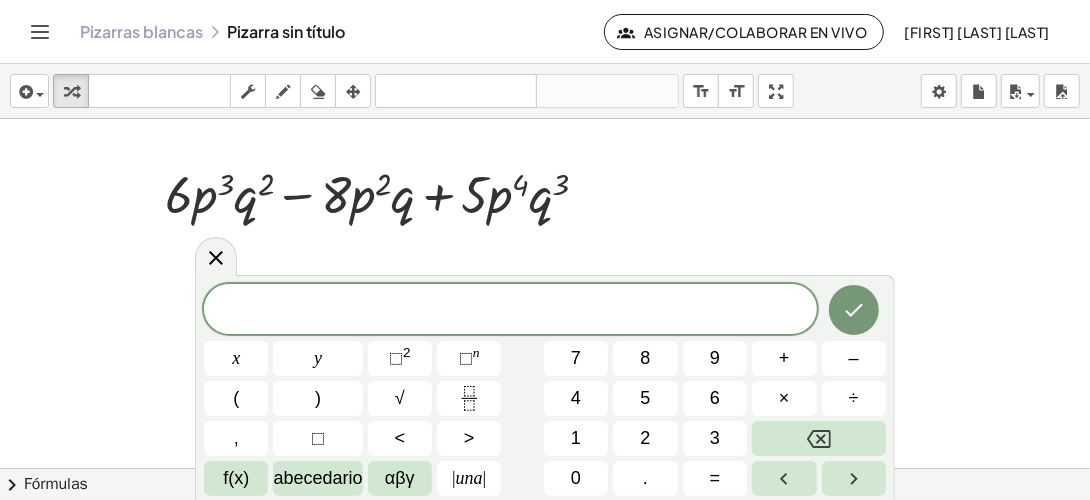 click on "​" at bounding box center (510, 311) 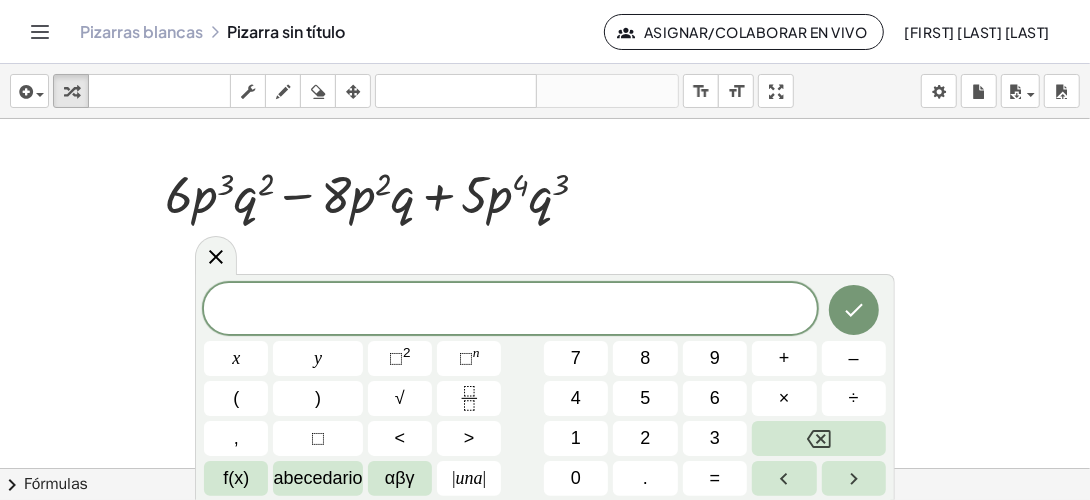 click at bounding box center (510, 310) 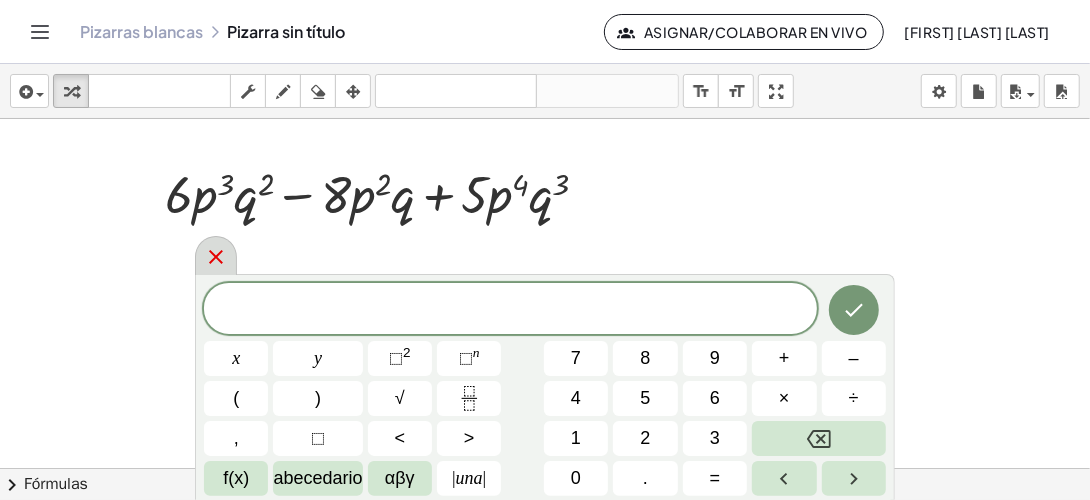click 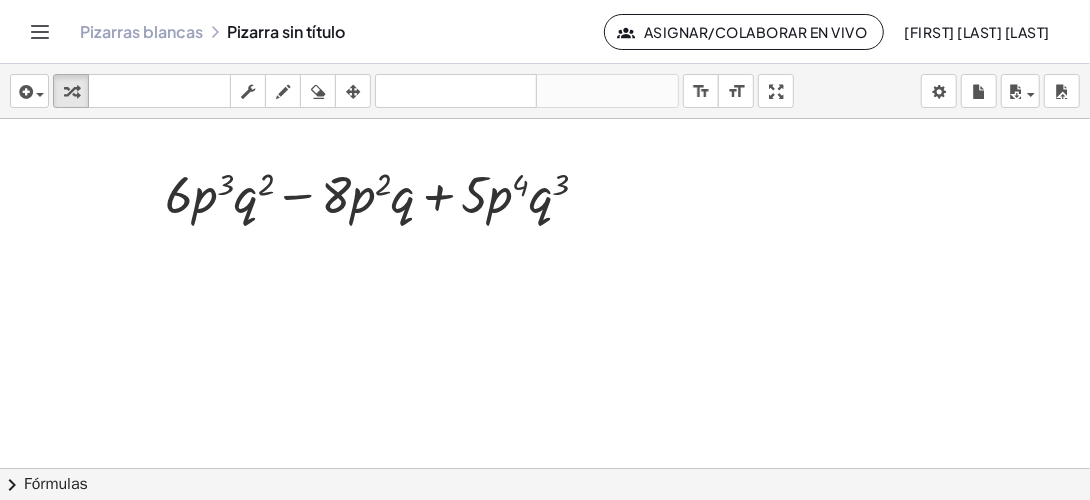 drag, startPoint x: 360, startPoint y: 86, endPoint x: 369, endPoint y: 107, distance: 22.847319 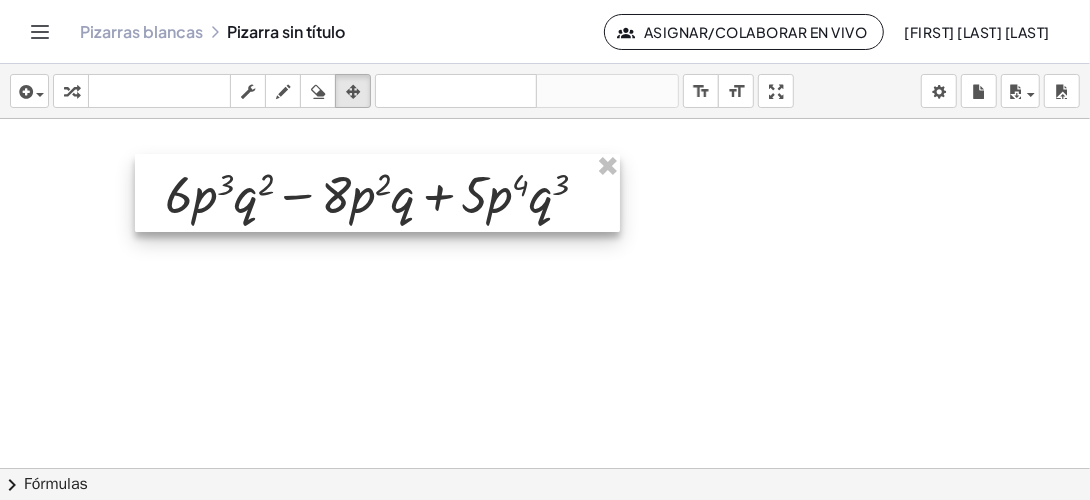 drag, startPoint x: 609, startPoint y: 163, endPoint x: 310, endPoint y: 156, distance: 299.08194 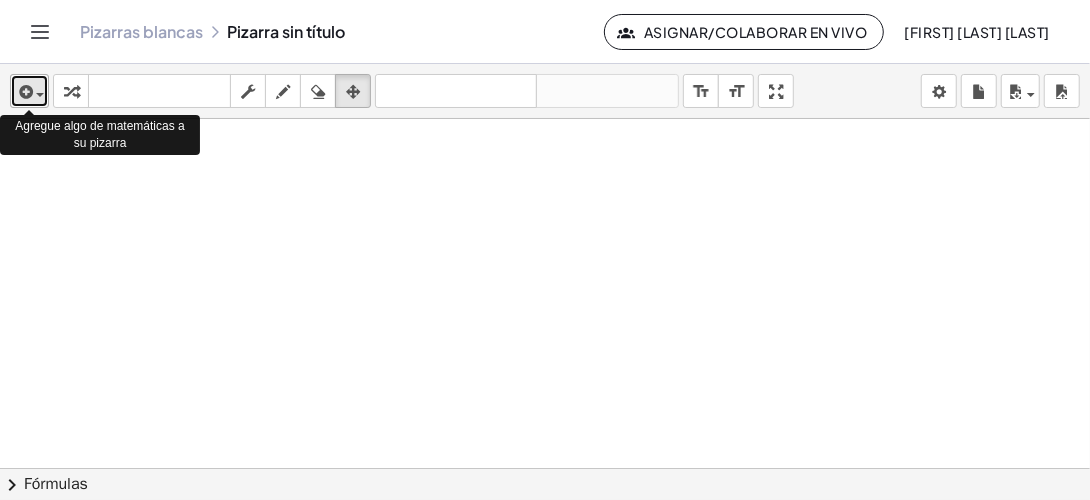 click at bounding box center [35, 94] 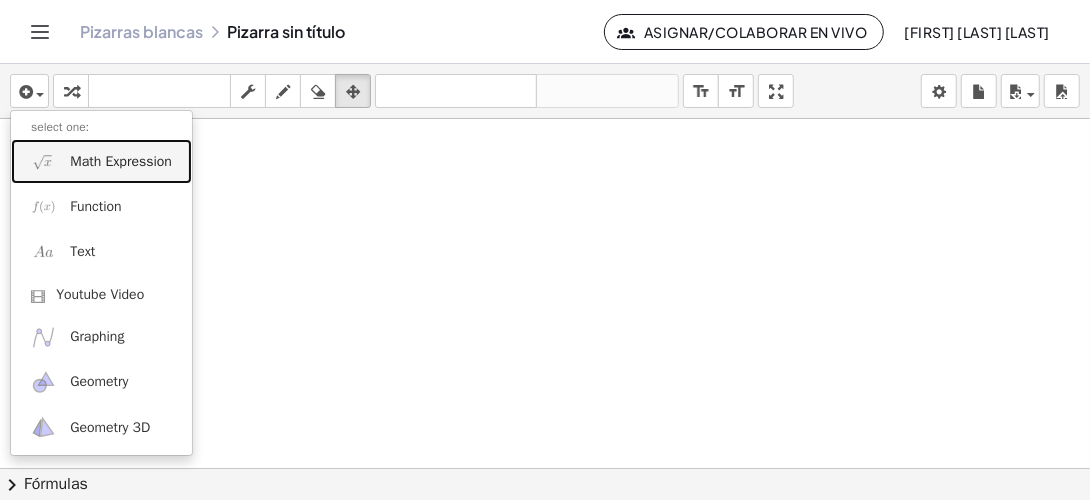 click on "Math Expression" at bounding box center [121, 162] 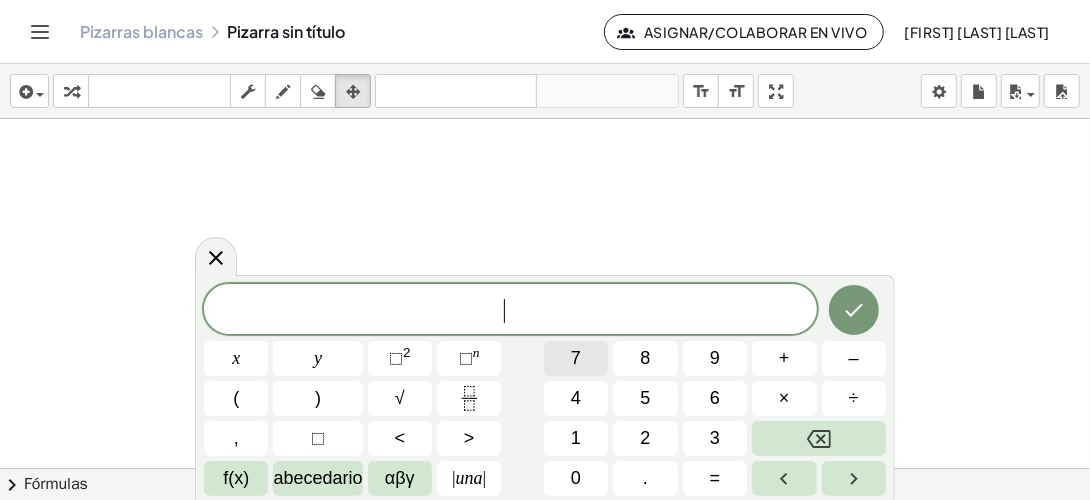 click on "7" at bounding box center (576, 358) 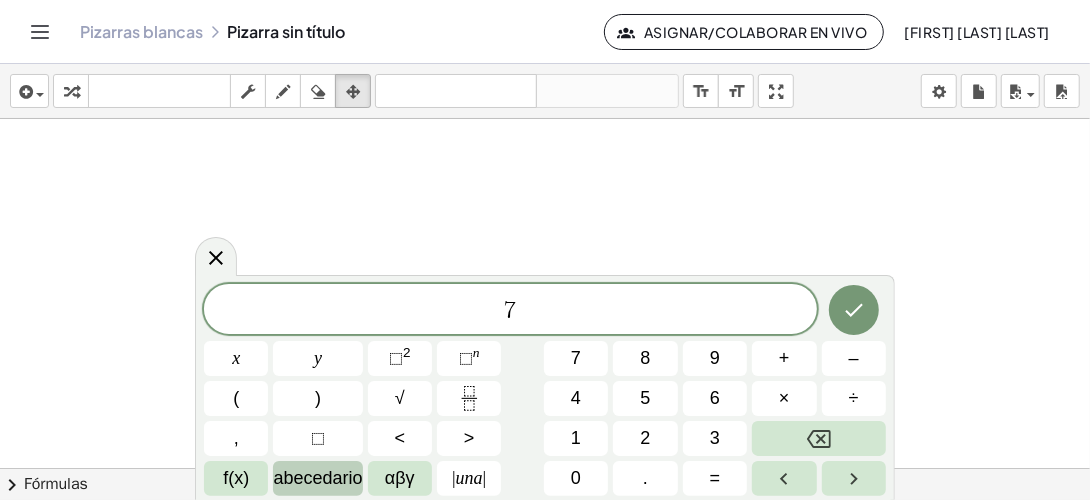 click on "abecedario" at bounding box center (317, 478) 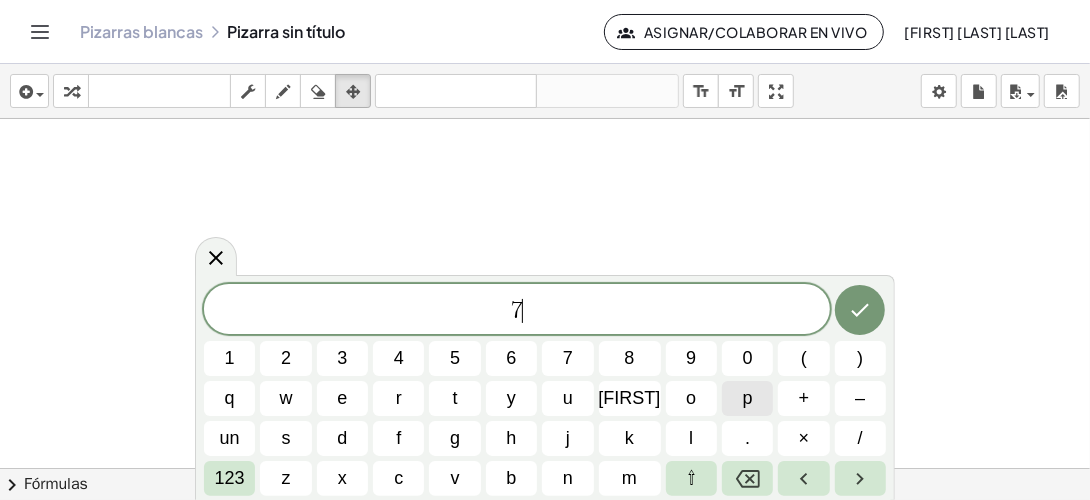click on "p" at bounding box center [748, 398] 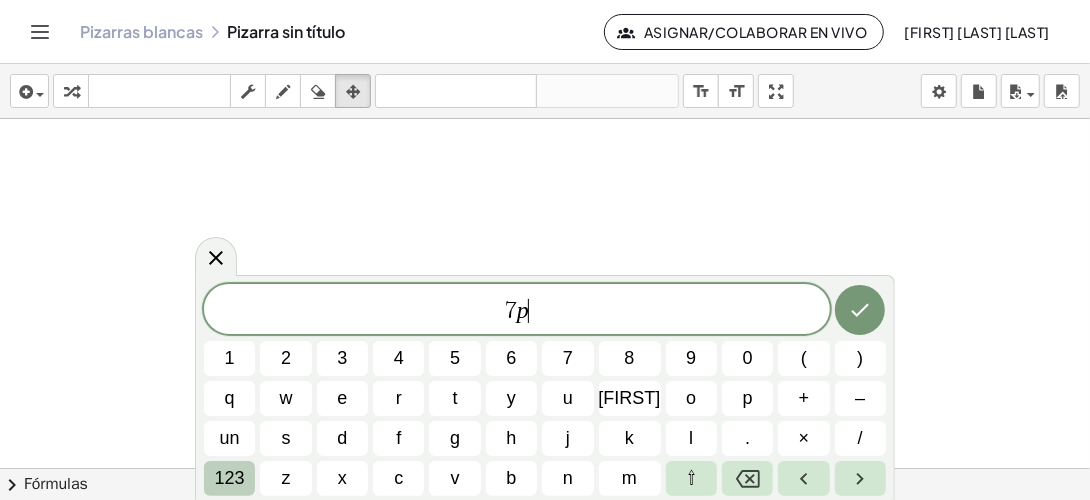 click on "123" at bounding box center [230, 478] 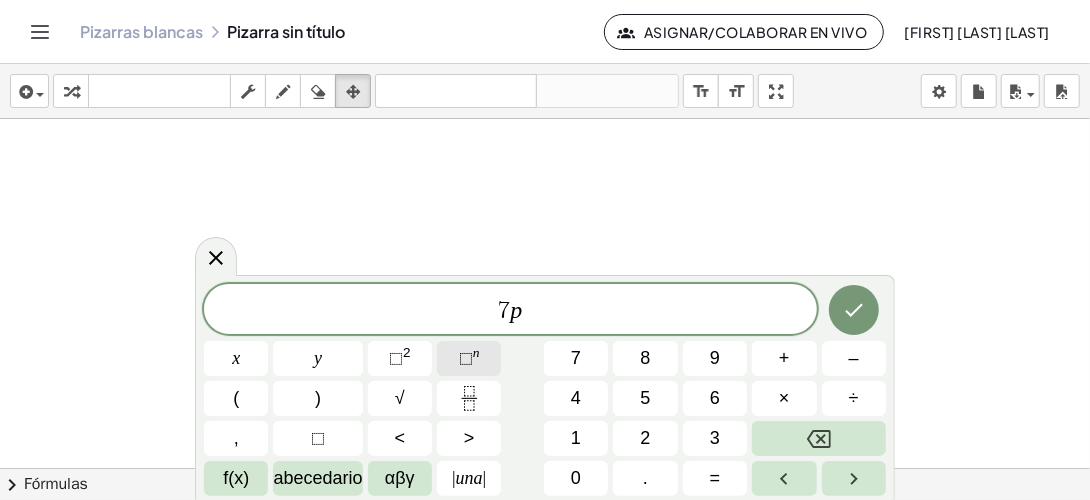 click on "⬚" at bounding box center [466, 358] 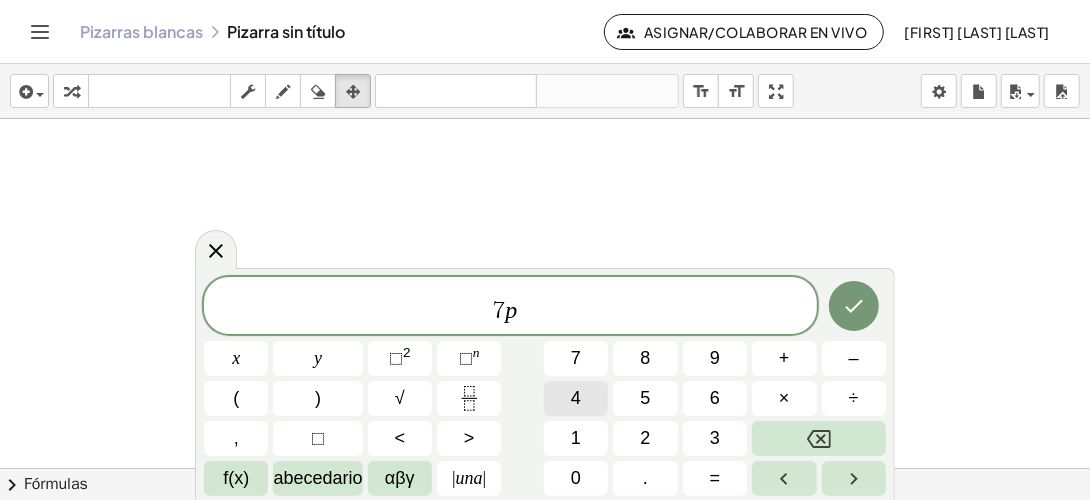 click on "4" at bounding box center [576, 398] 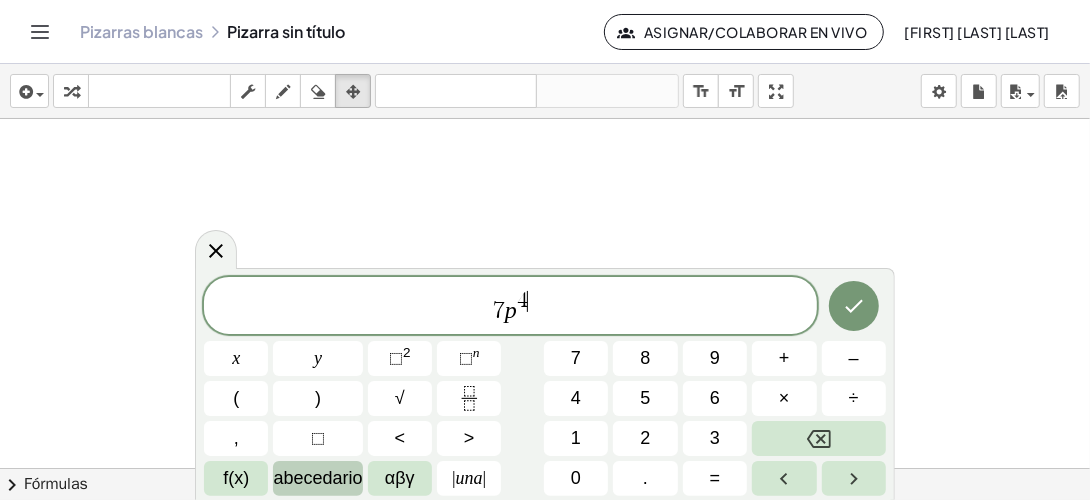 click on "abecedario" at bounding box center (317, 478) 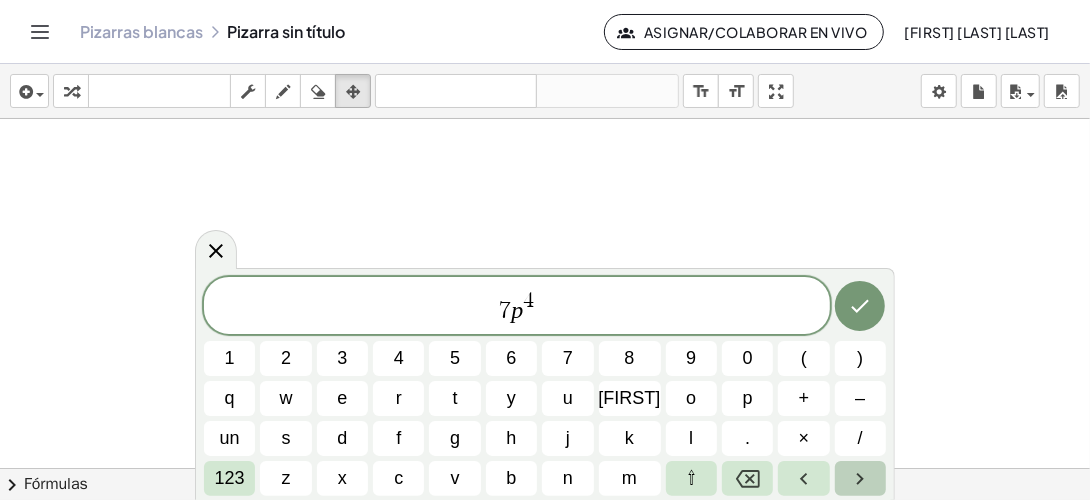 click 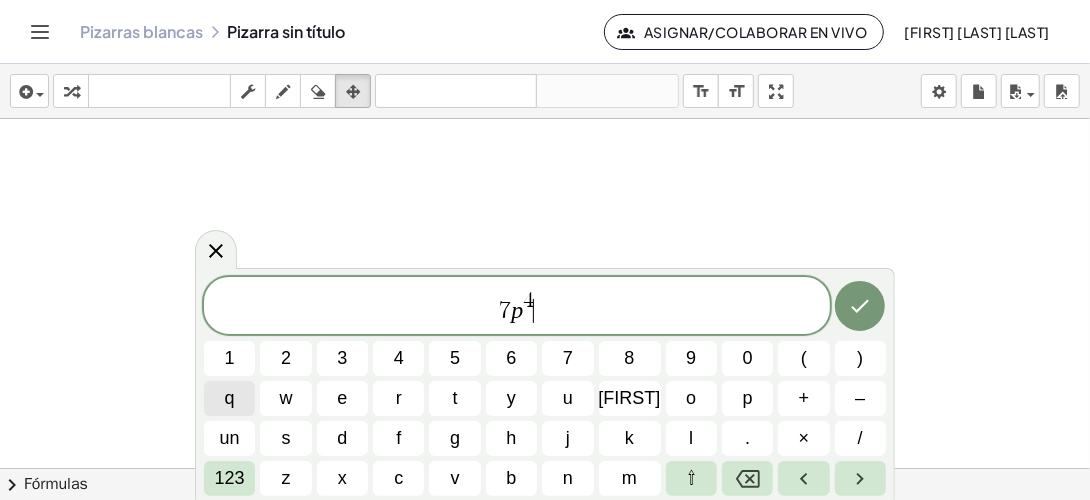 click on "q" at bounding box center [229, 398] 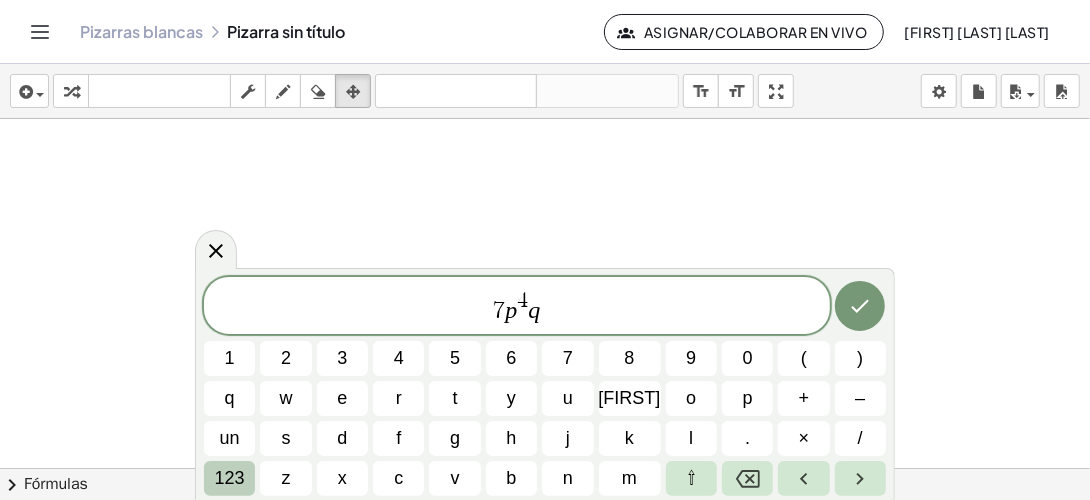 click on "123" at bounding box center (230, 478) 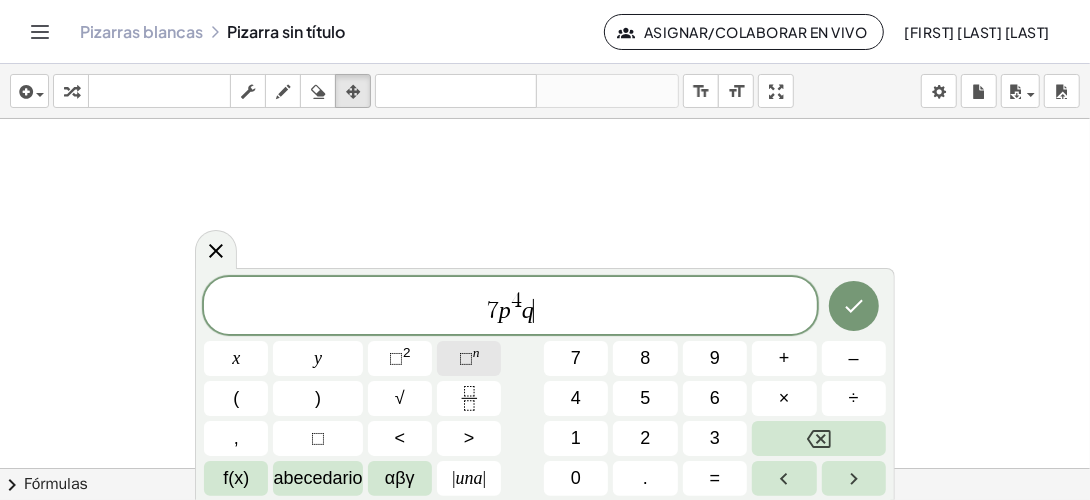 click on "n" at bounding box center [476, 352] 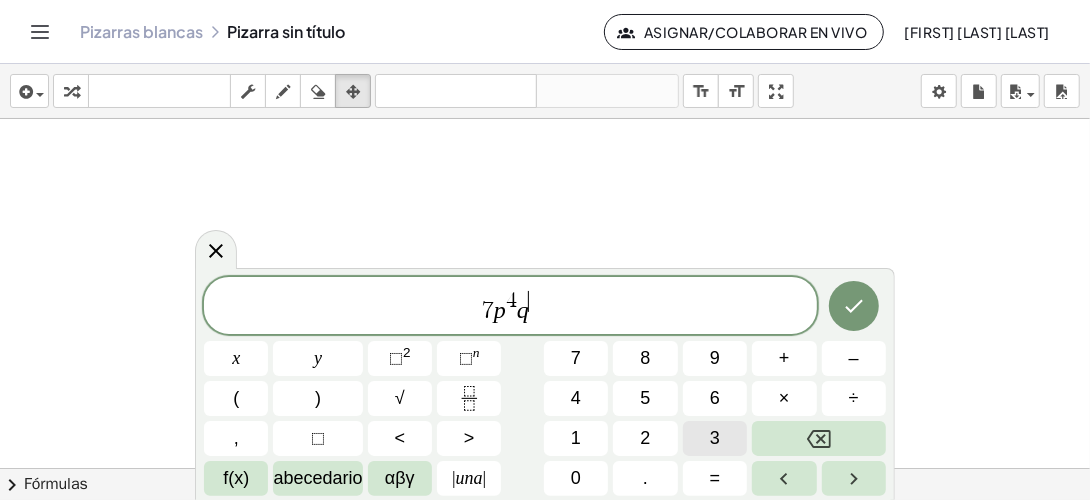 click on "3" at bounding box center (715, 438) 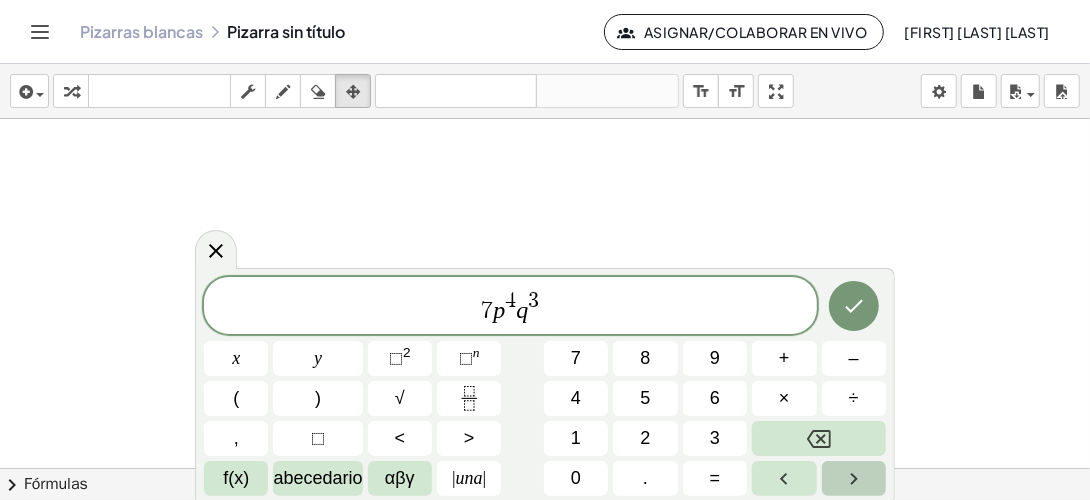 click 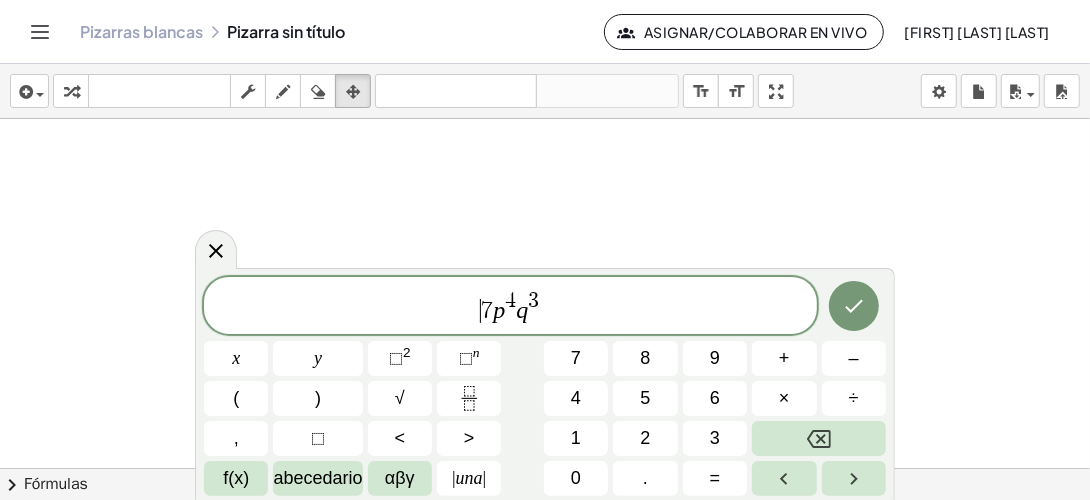 click on "7" at bounding box center (487, 311) 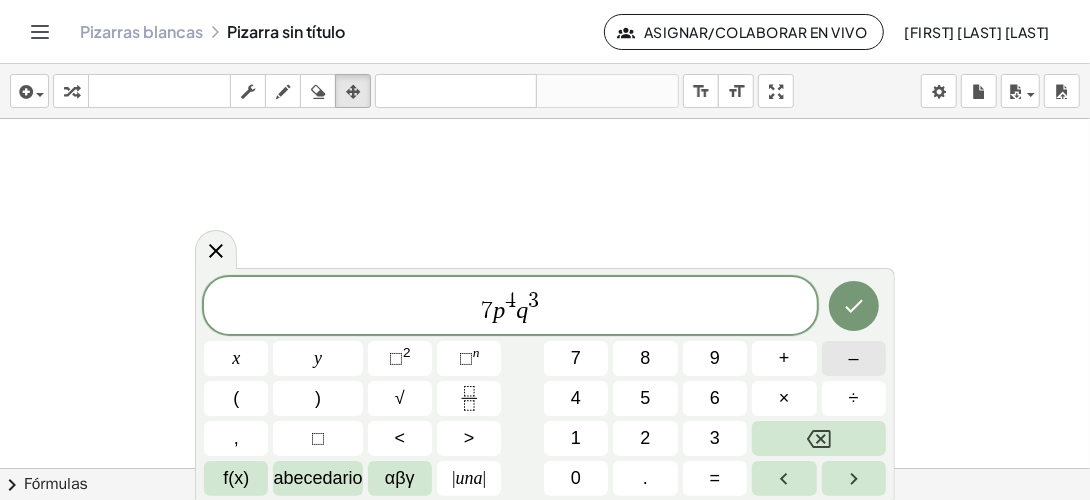 click on "–" at bounding box center (854, 358) 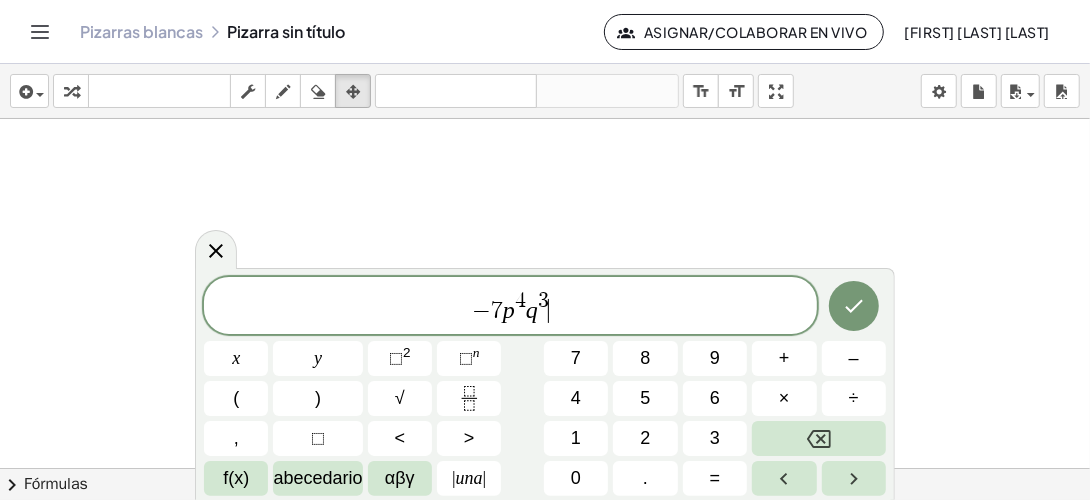 click on "− 7 p 4 q 3 ​" at bounding box center (510, 307) 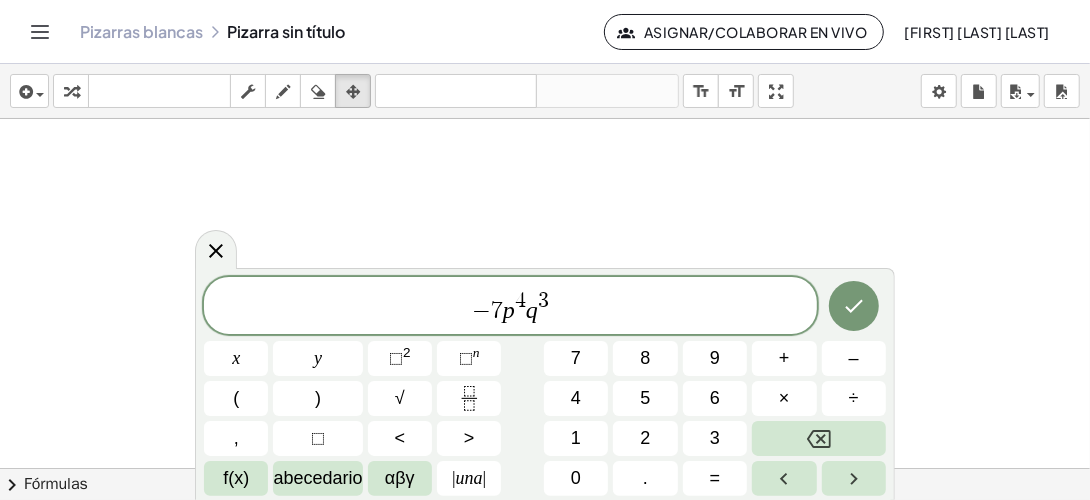 click on "− 7 p 4 q 3" at bounding box center [510, 307] 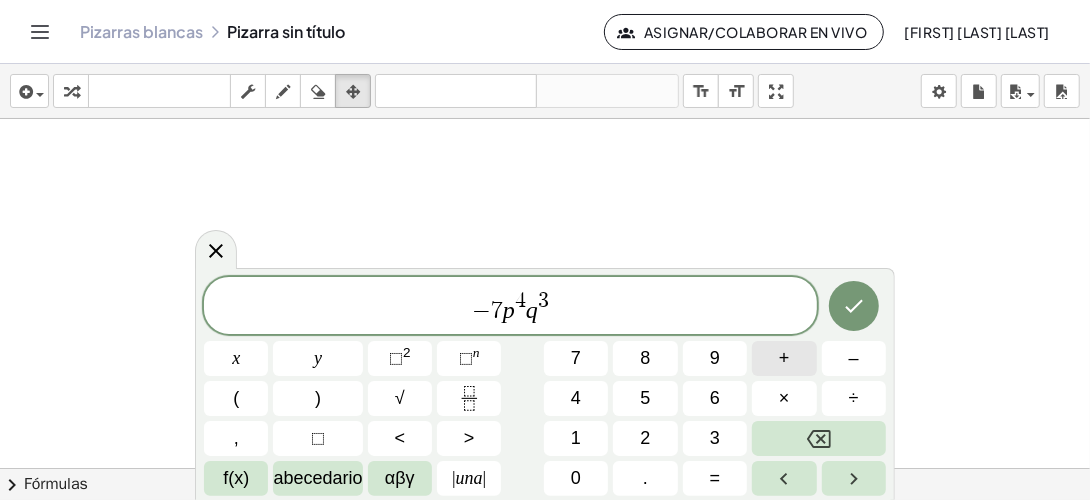 click on "+" at bounding box center (784, 358) 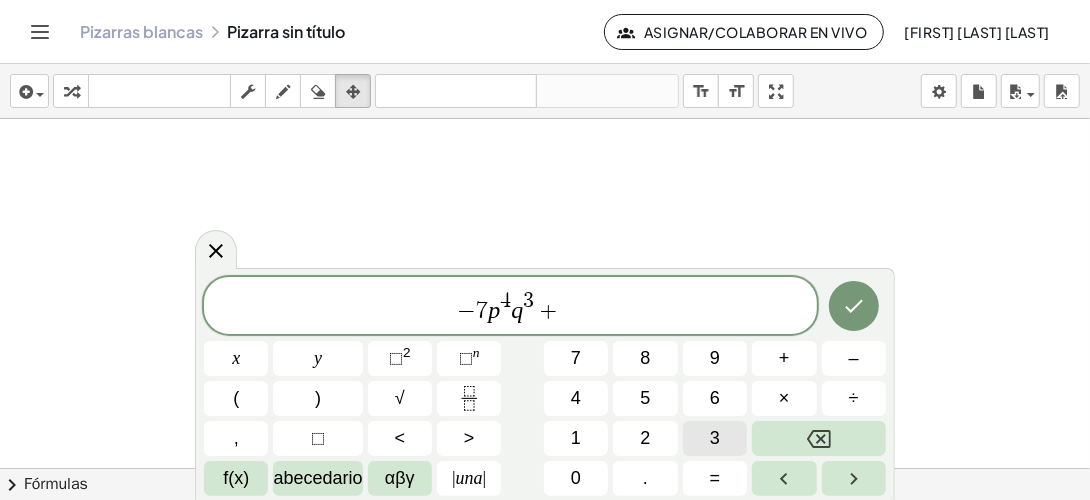 click on "3" at bounding box center (715, 438) 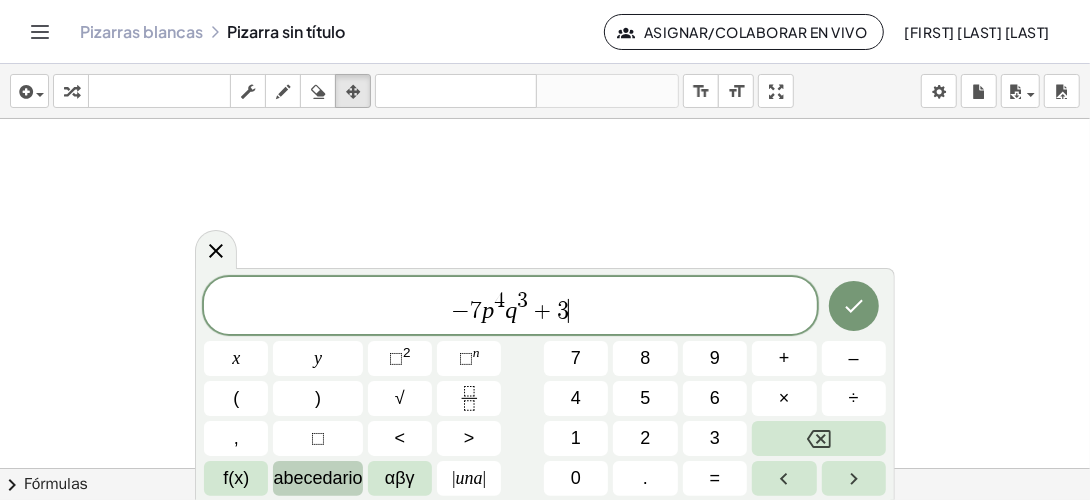 click on "abecedario" at bounding box center (317, 478) 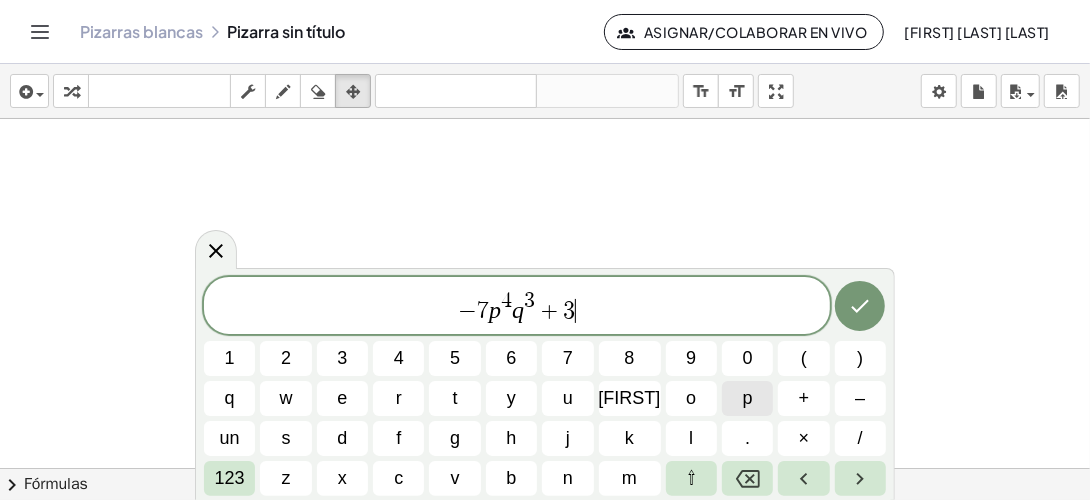 click on "p" at bounding box center (747, 398) 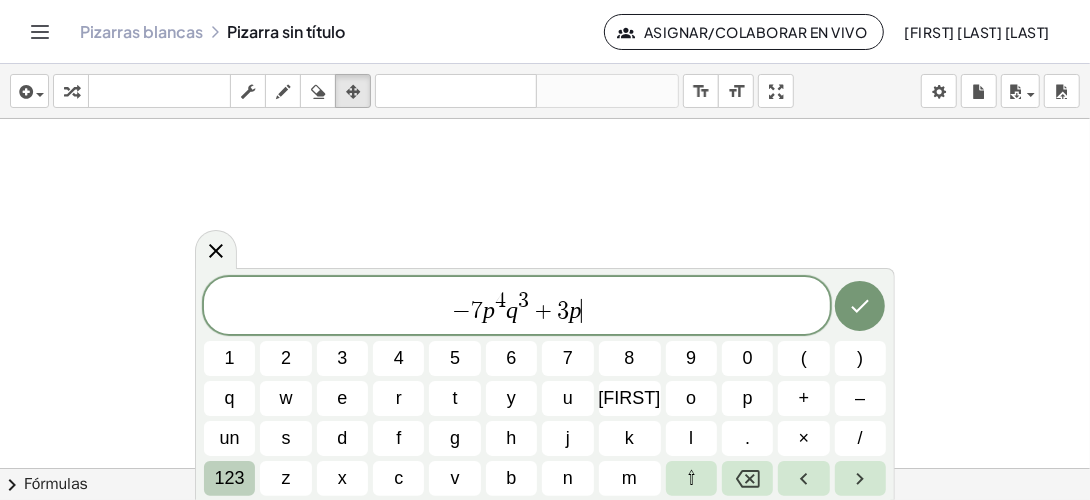 click on "123" at bounding box center [230, 478] 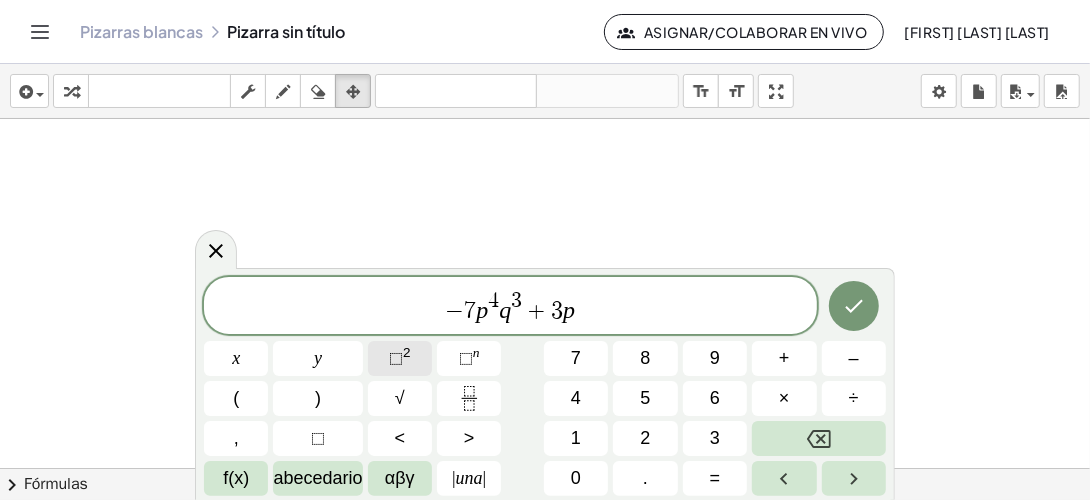 click on "⬚ 2" at bounding box center [400, 358] 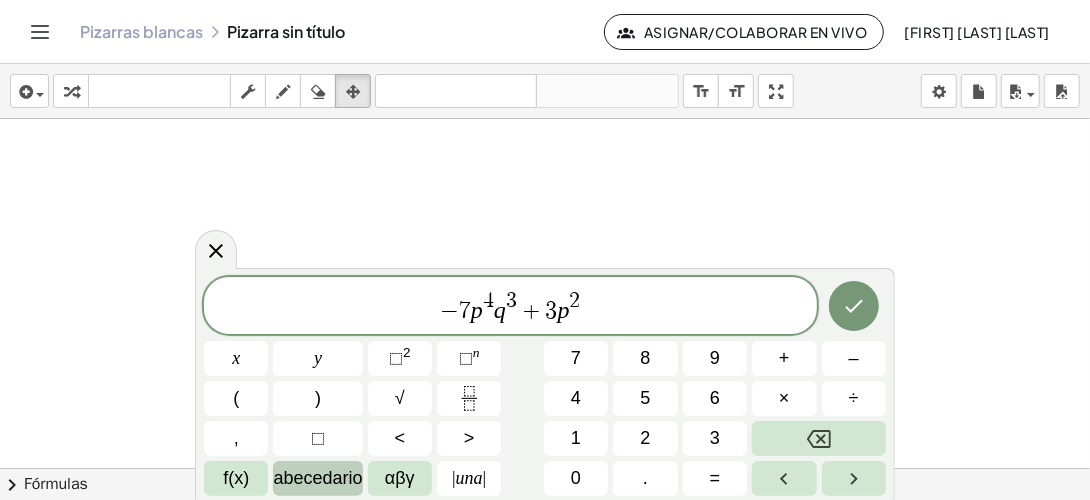 click on "abecedario" at bounding box center [317, 478] 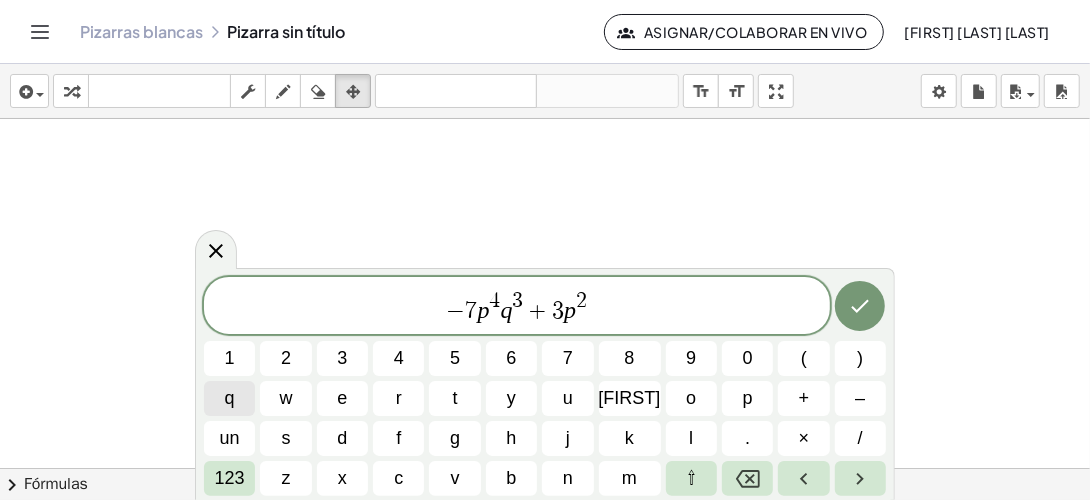 click on "q" at bounding box center (229, 398) 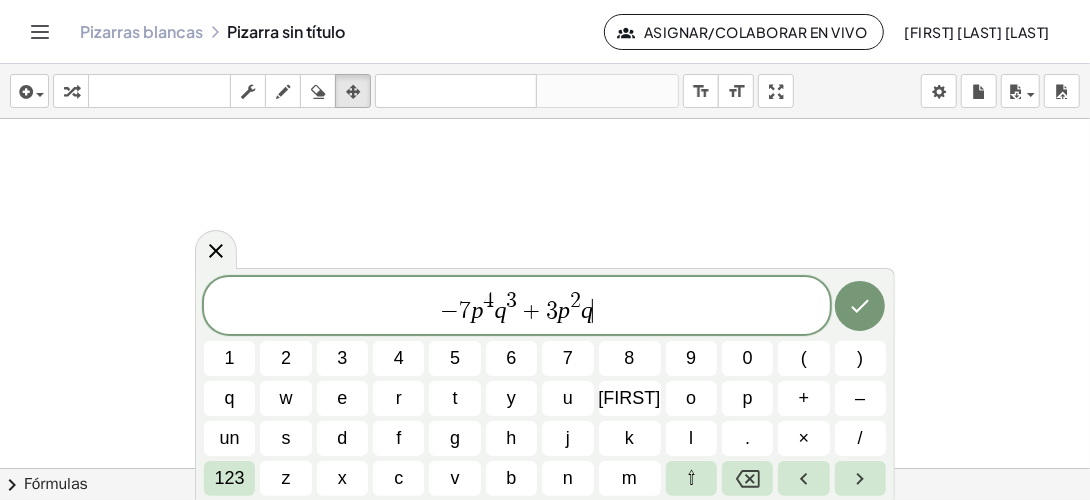 click on "− 7 p 4 q 3 + 3 p 2 q ​" at bounding box center (517, 307) 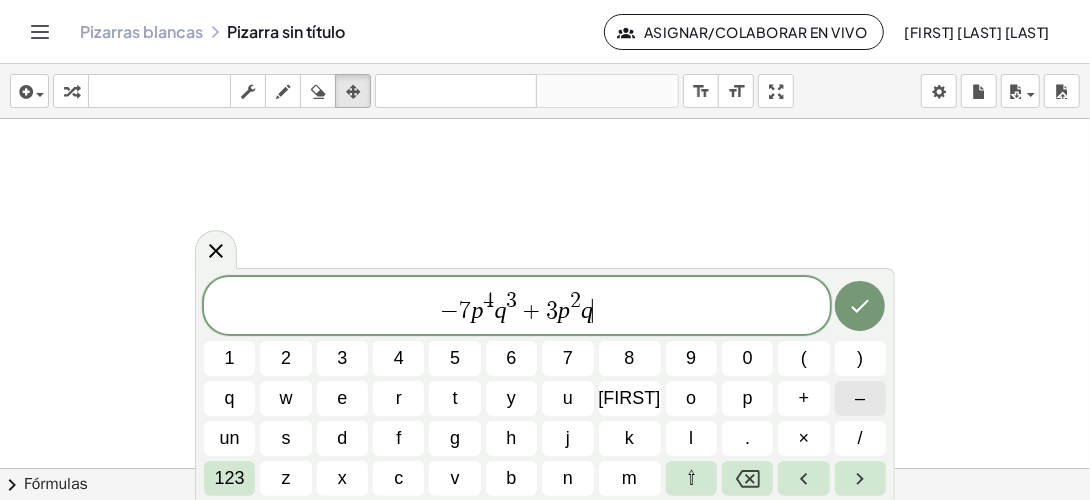 click on "–" at bounding box center [860, 398] 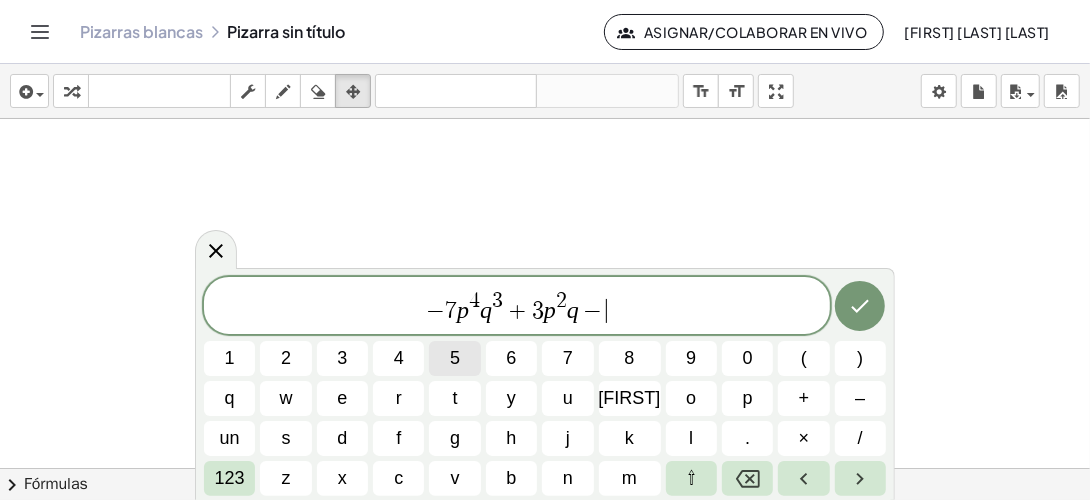 click on "5" at bounding box center (454, 358) 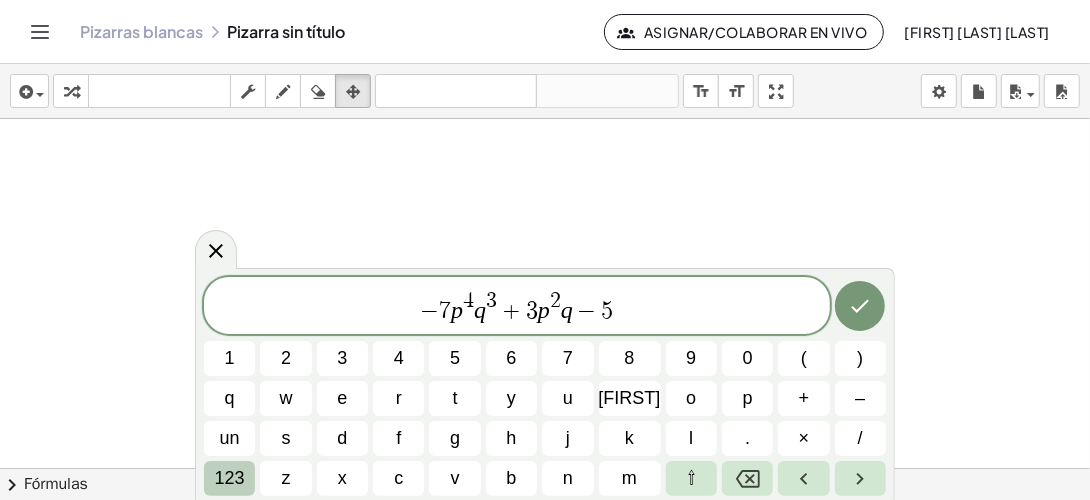 click on "123" at bounding box center [230, 478] 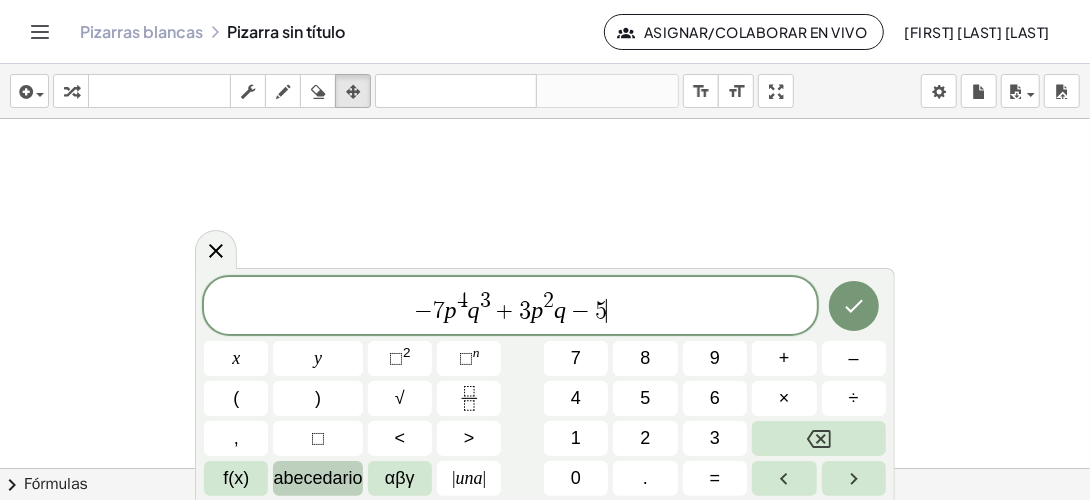 click on "abecedario" at bounding box center (317, 478) 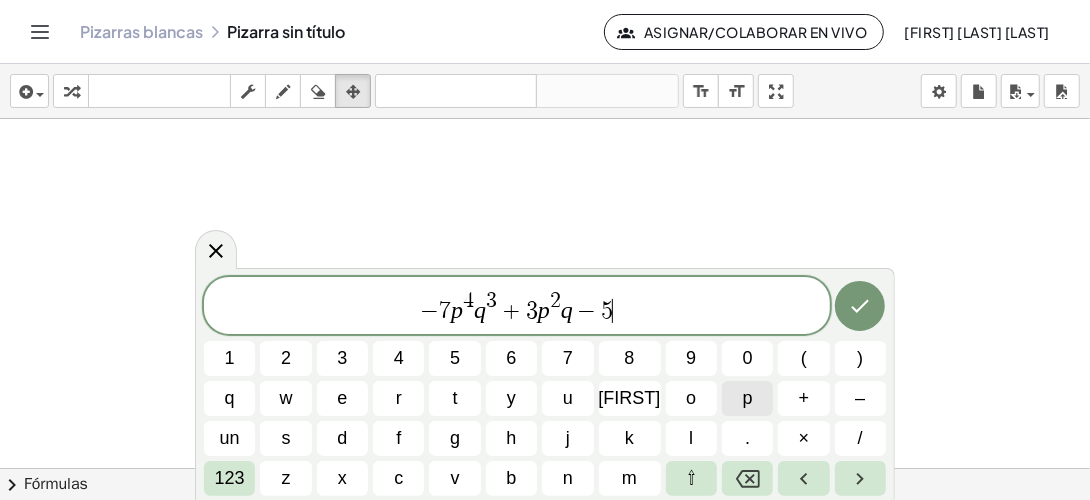 click on "p" at bounding box center [747, 398] 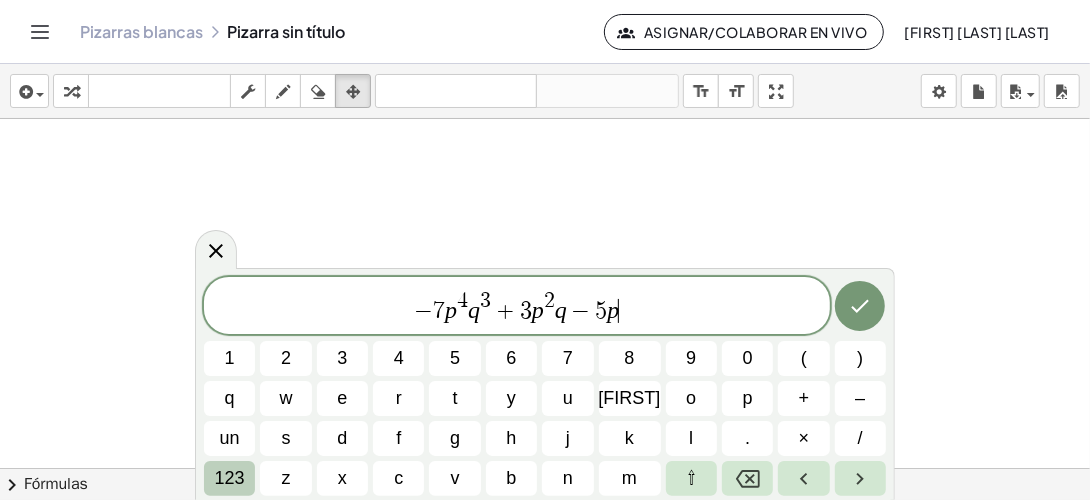 click on "[FIRST]" at bounding box center (545, 386) 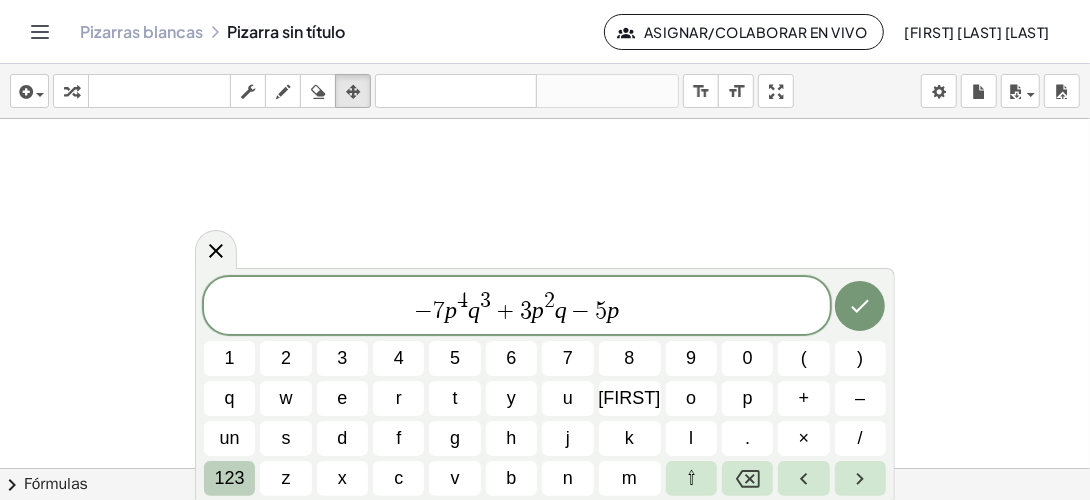 click on "123" at bounding box center (230, 478) 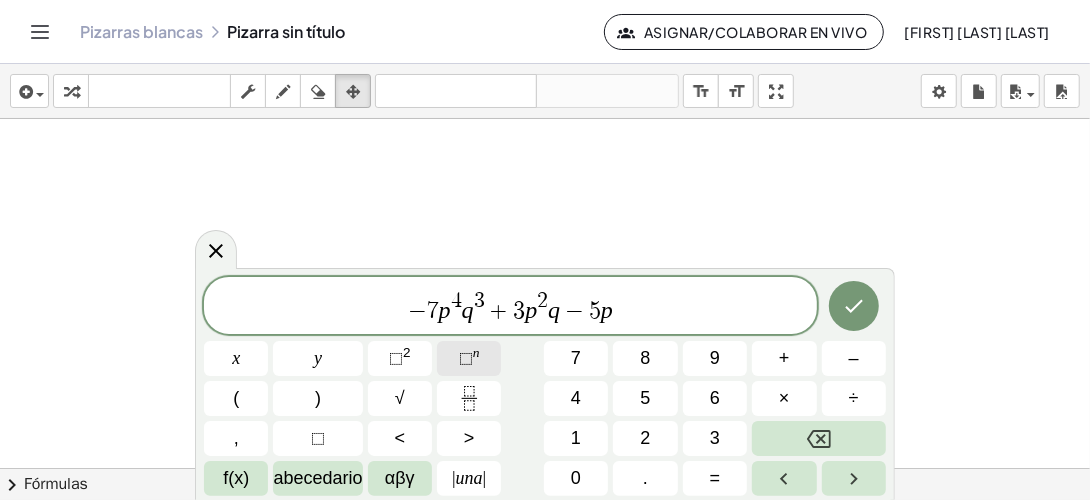 click on "⬚" at bounding box center [466, 358] 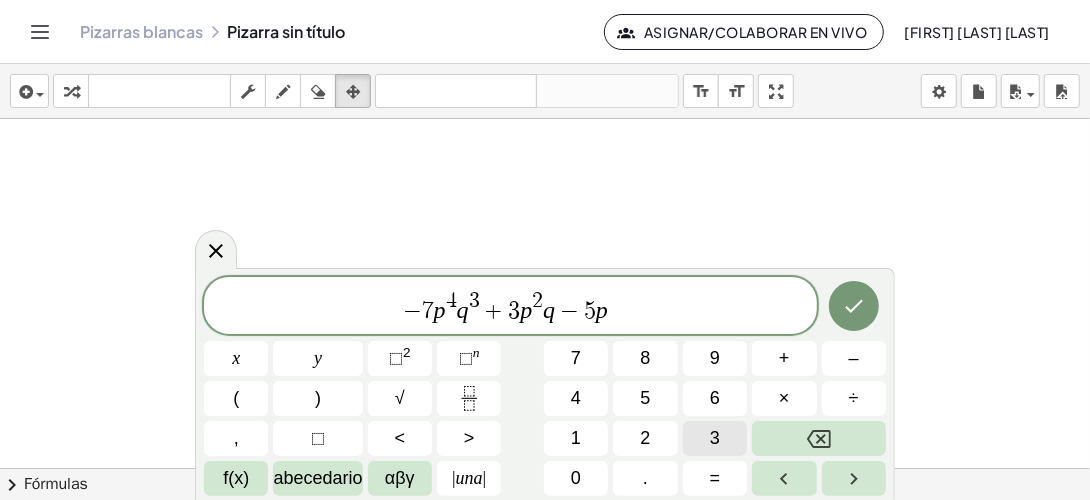 click on "3" at bounding box center (715, 438) 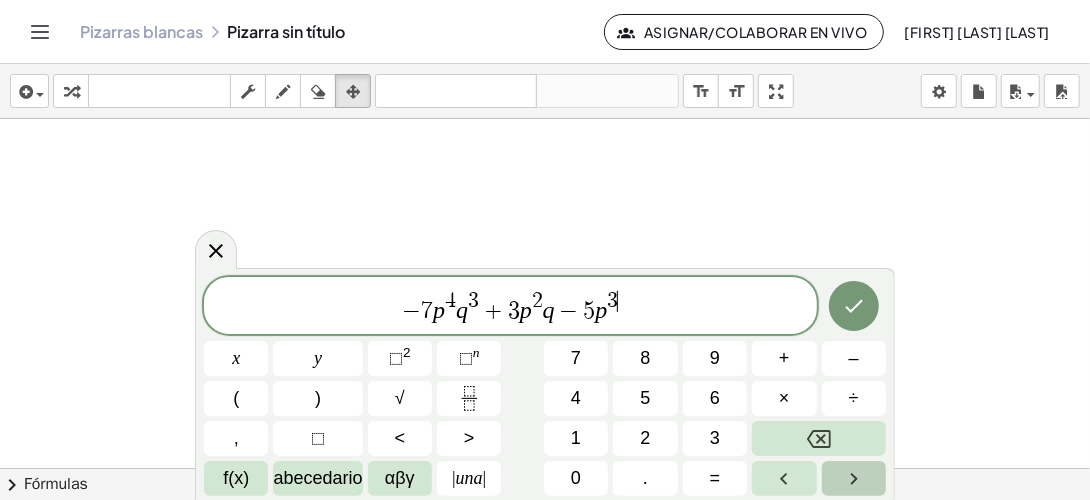 click 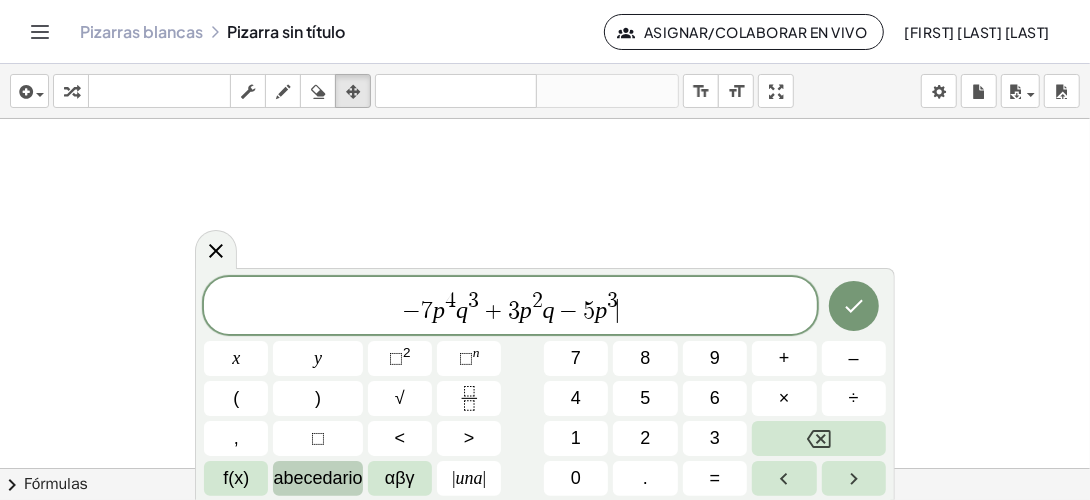 click on "abecedario" at bounding box center (317, 478) 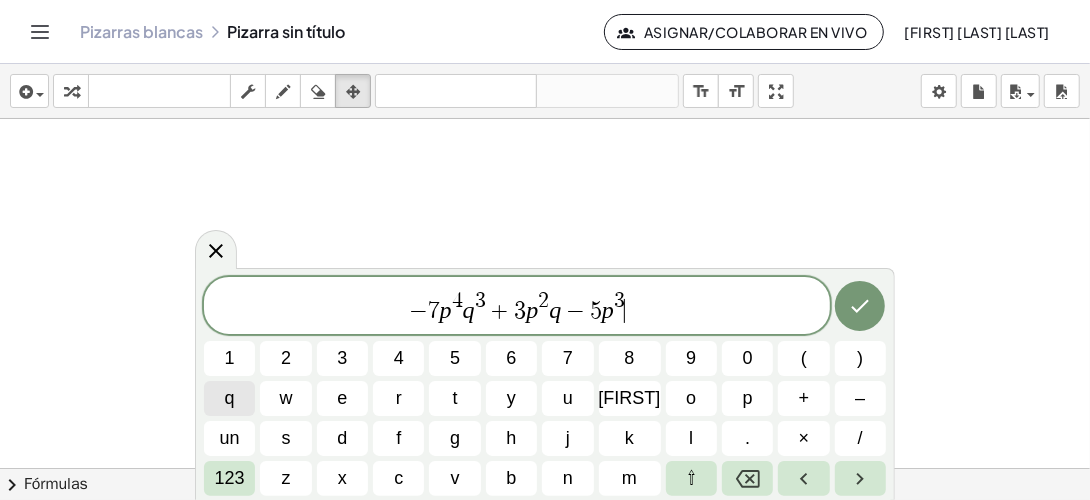 click on "q" at bounding box center (229, 398) 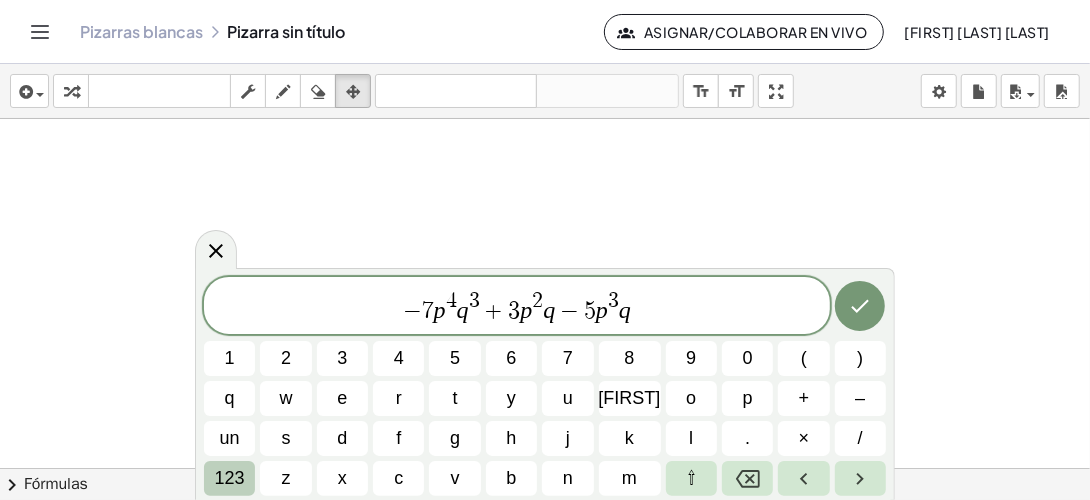 click on "123" at bounding box center (230, 478) 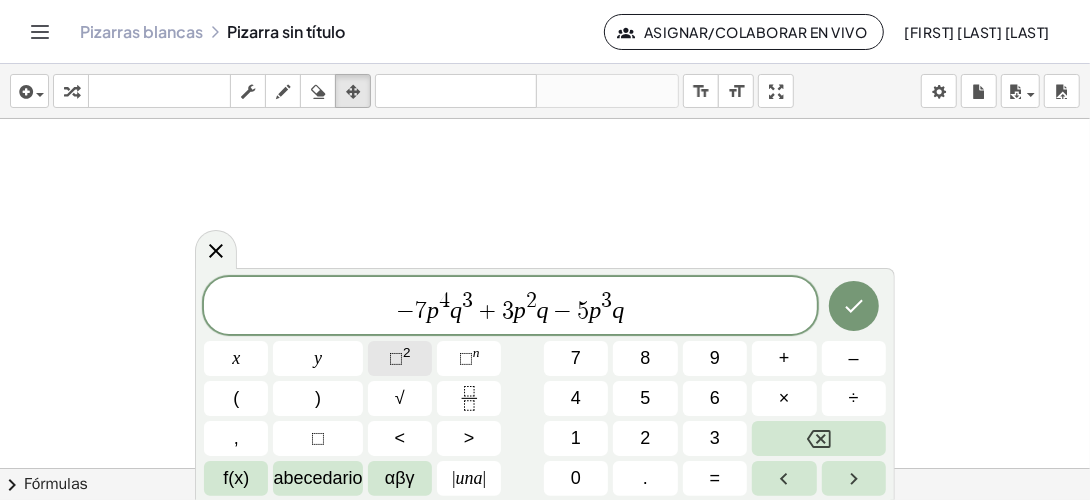 click on "2" at bounding box center (407, 352) 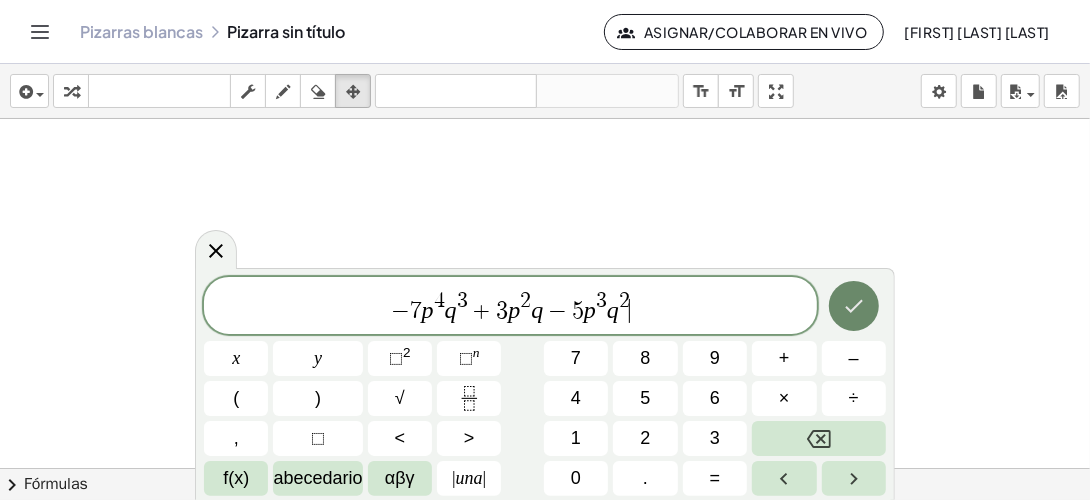 click 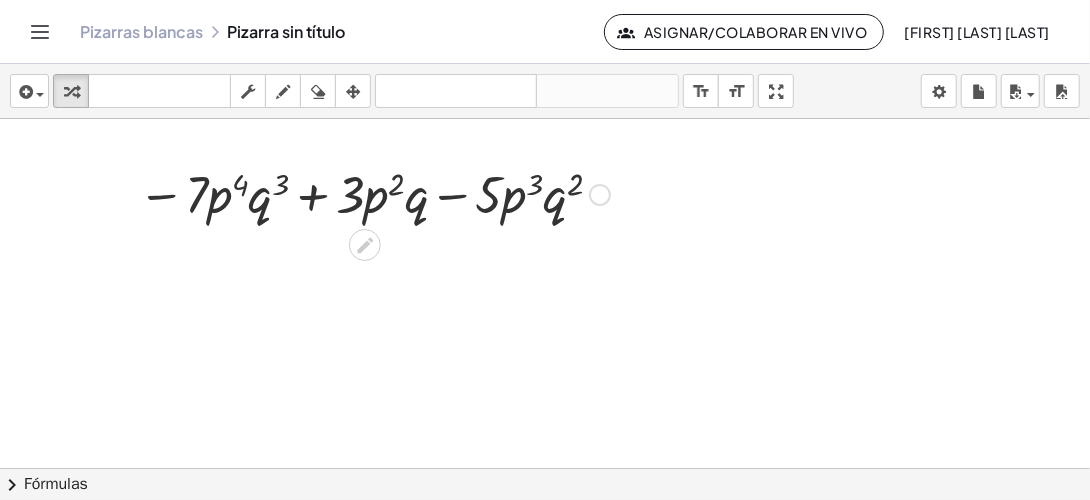 click at bounding box center (374, 193) 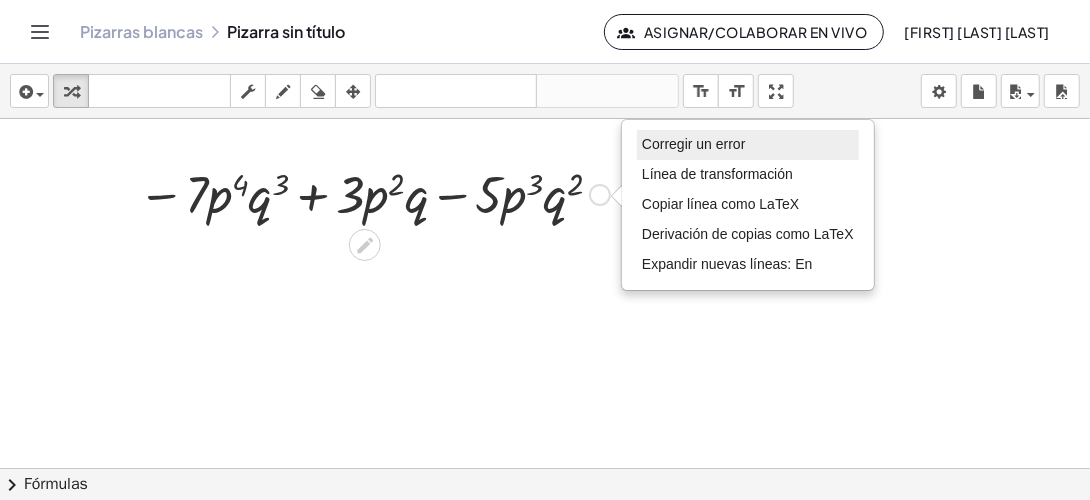 click on "Corregir un error" at bounding box center [693, 144] 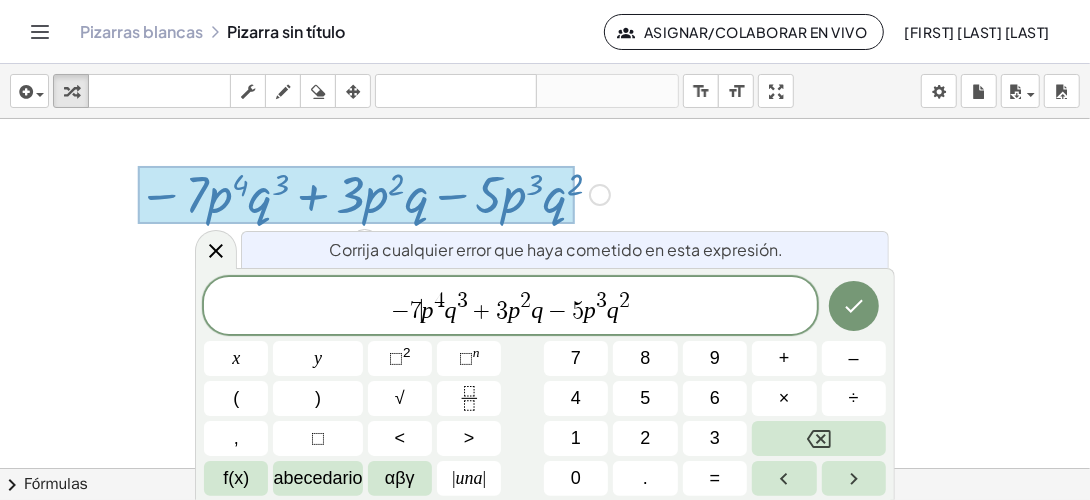 click on "− 7 ​ p 4 q 3 + 3 p 2 q − 5 p 3 q 2" at bounding box center [510, 307] 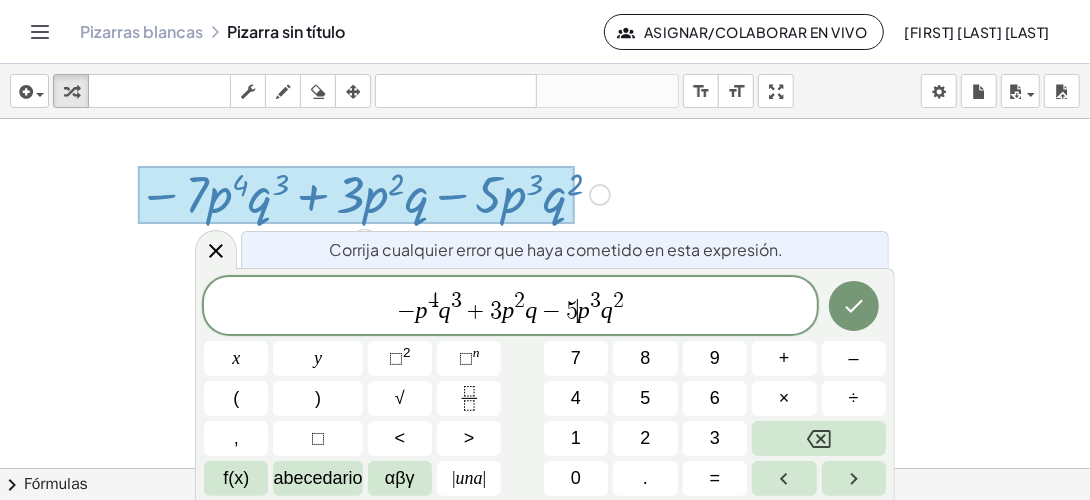 click on "5" at bounding box center [572, 311] 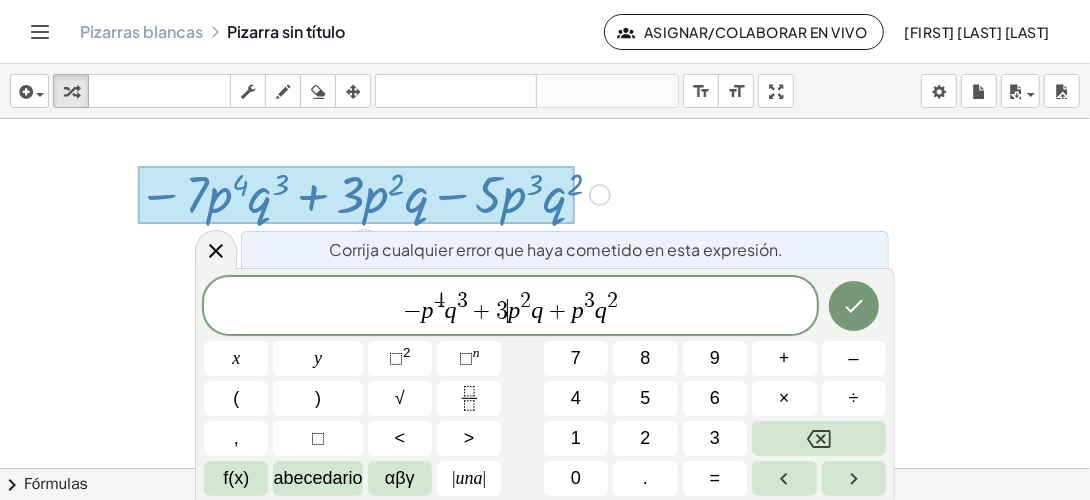 click on "3" at bounding box center (502, 311) 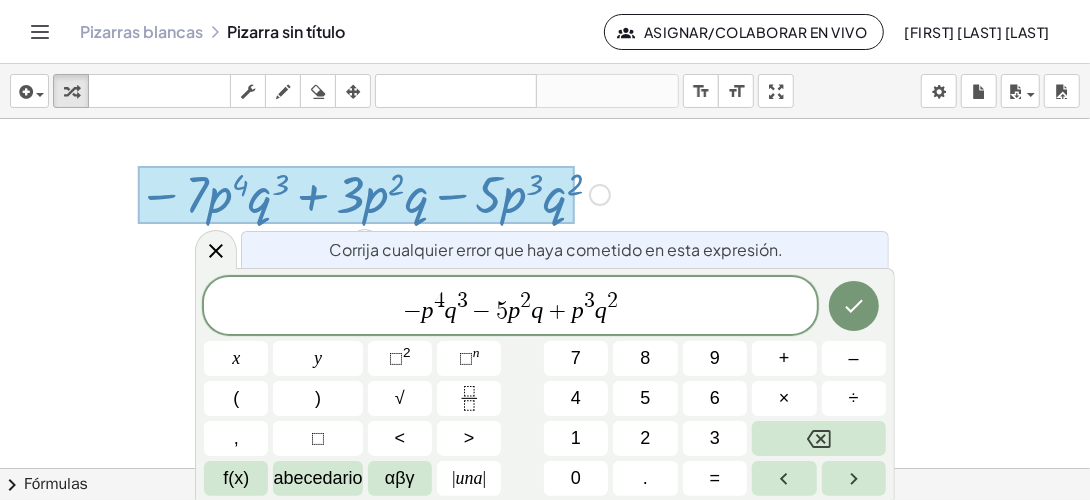 click on "−" at bounding box center [412, 311] 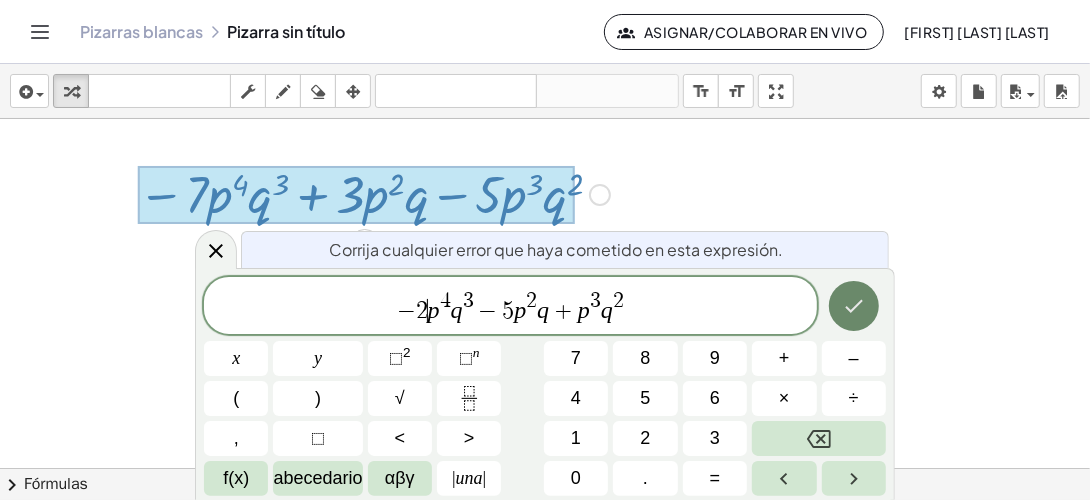 click 